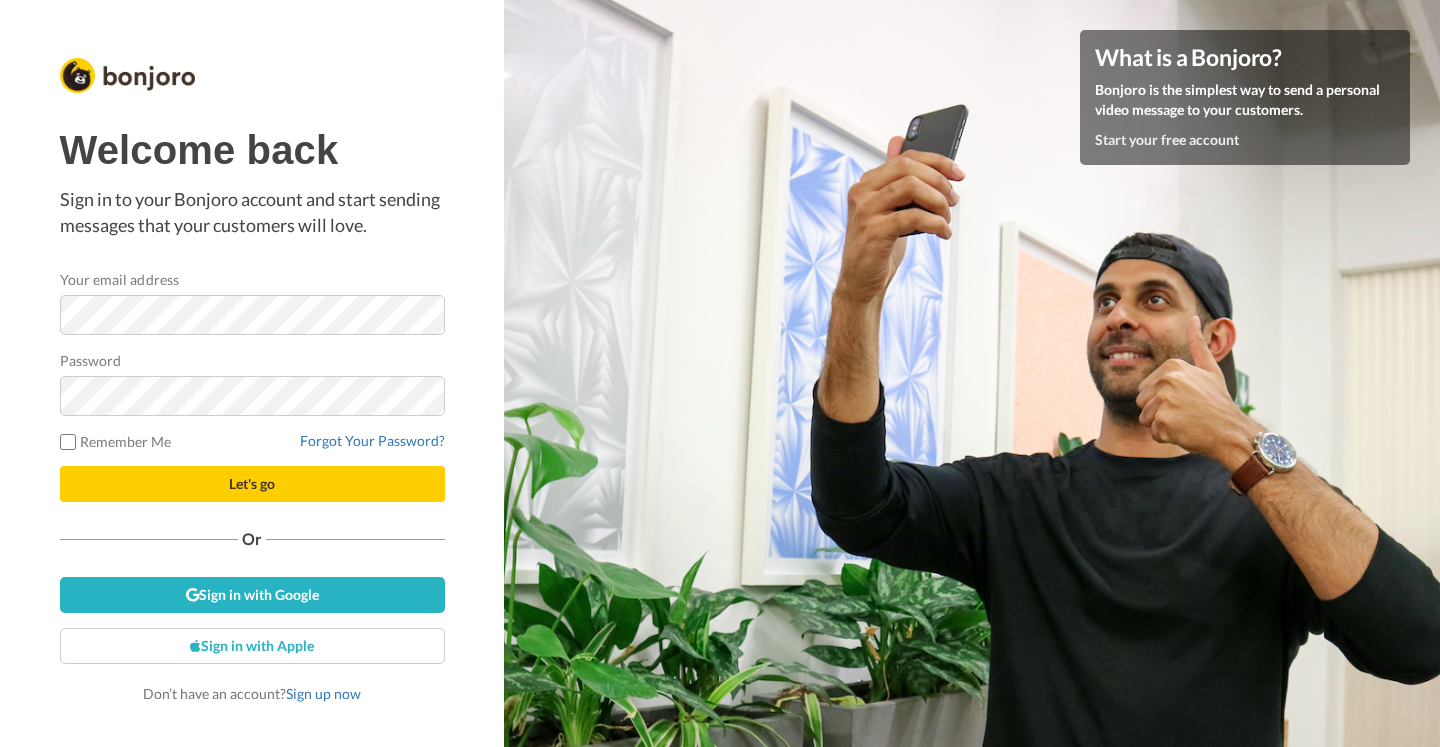 scroll, scrollTop: 0, scrollLeft: 0, axis: both 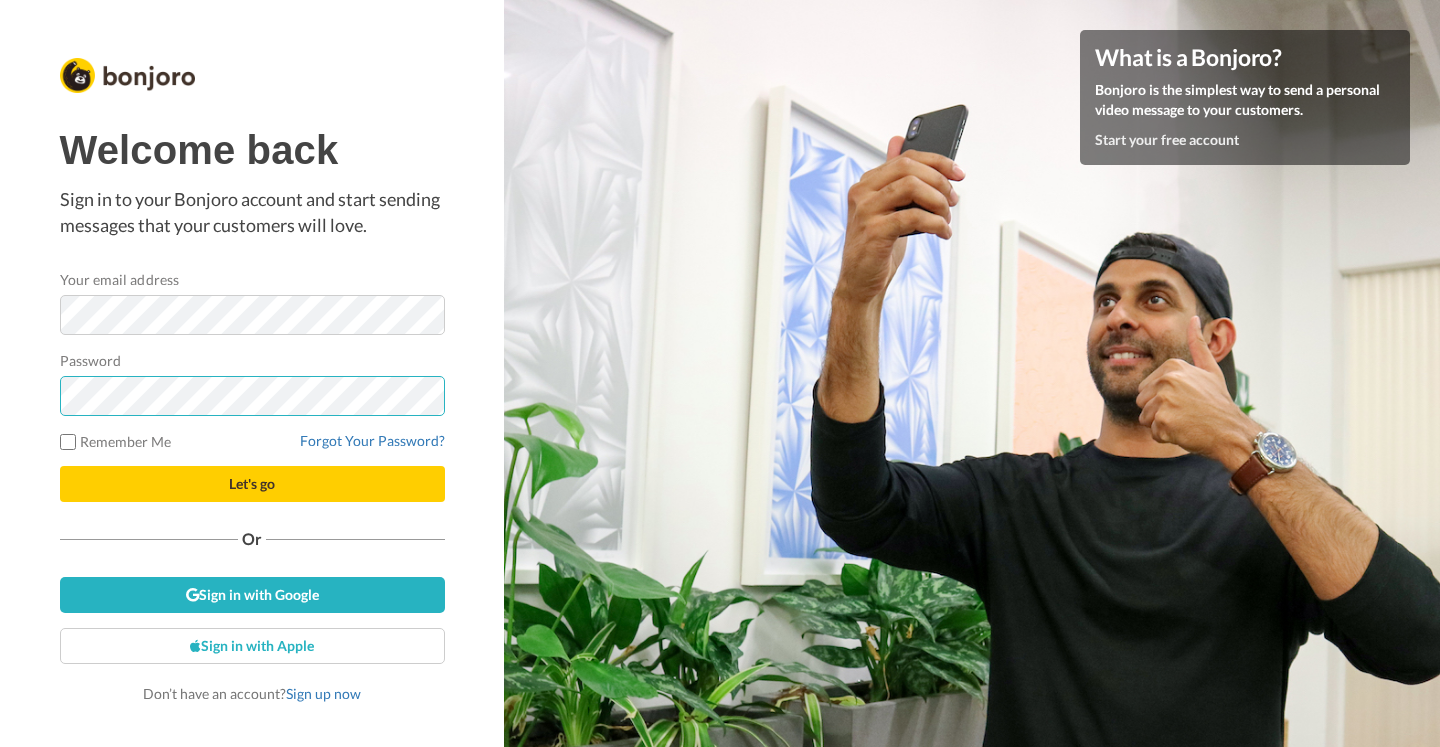 click on "Let's go" at bounding box center (252, 484) 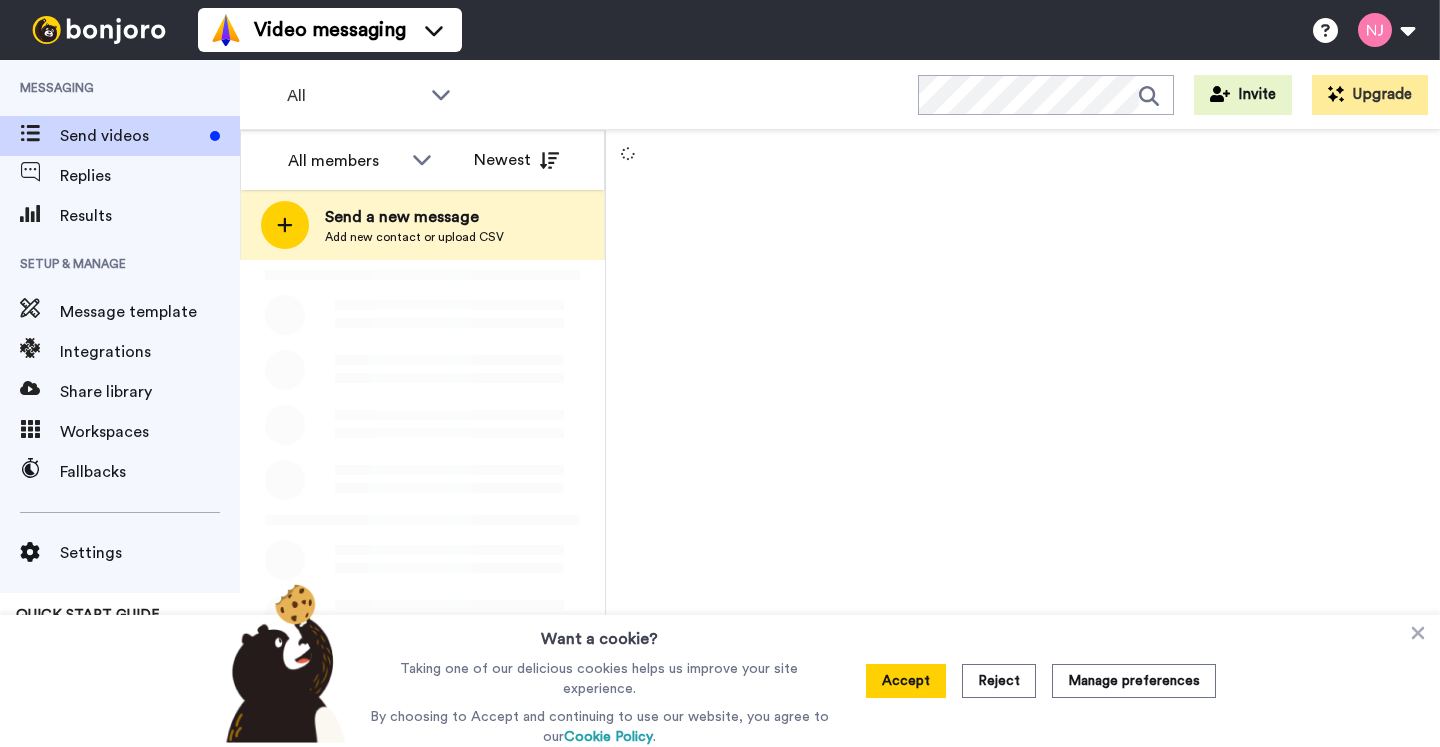 scroll, scrollTop: 0, scrollLeft: 0, axis: both 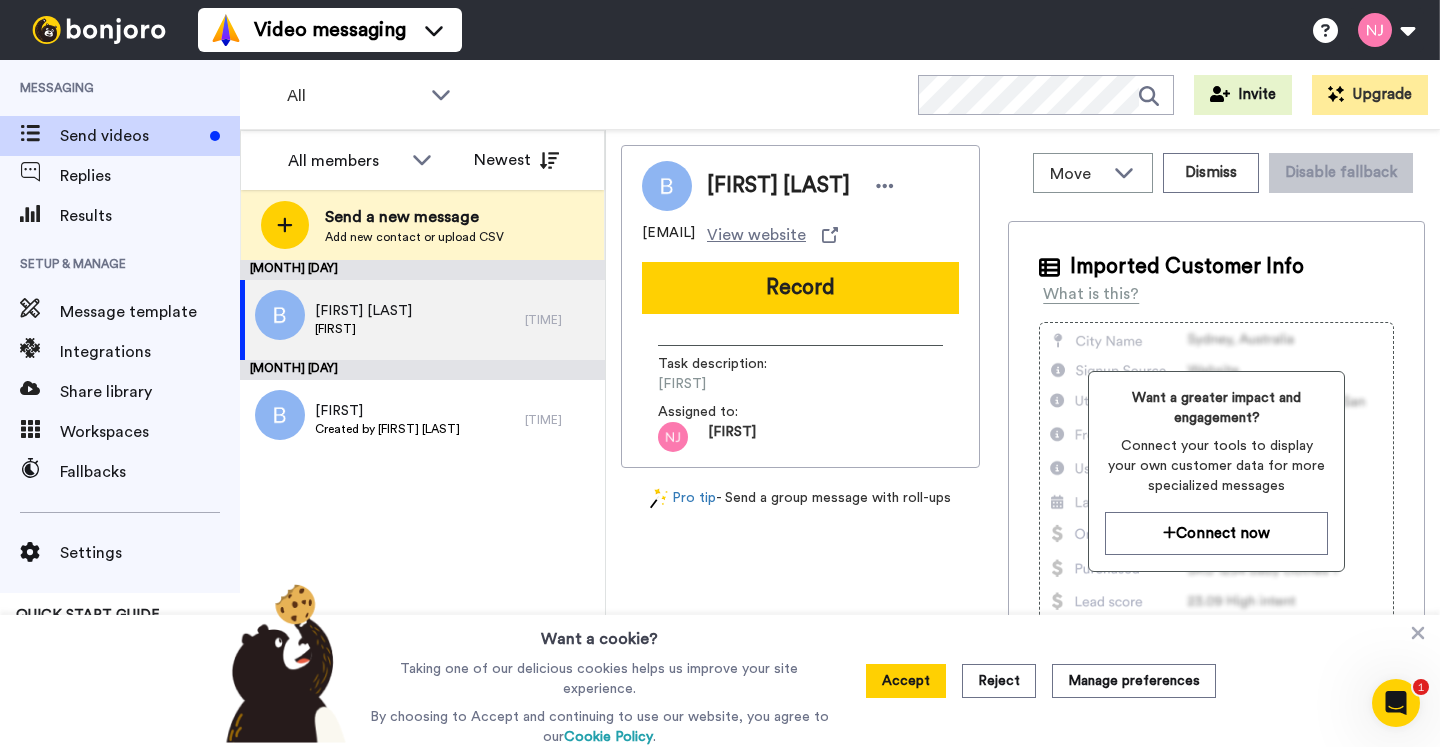 click on "Send videos" at bounding box center (131, 136) 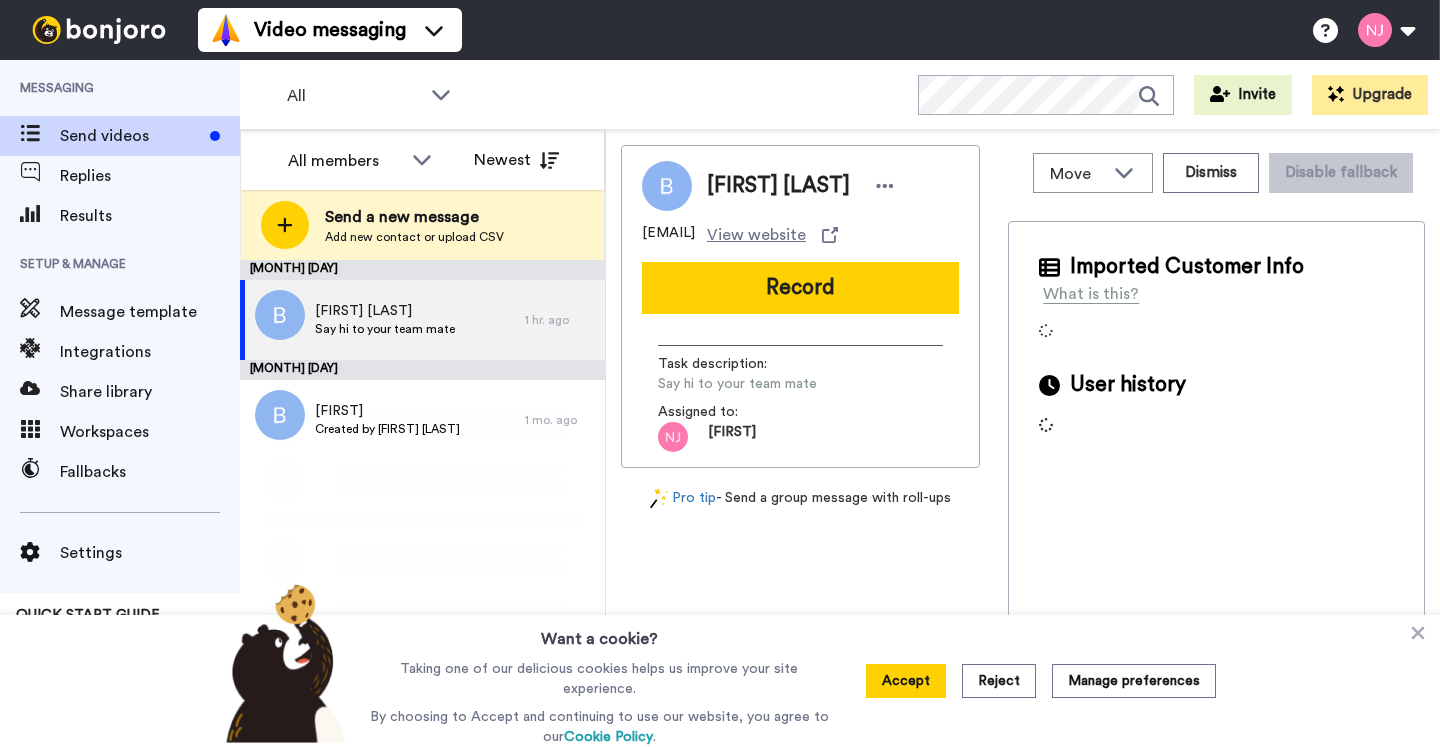 scroll, scrollTop: 0, scrollLeft: 0, axis: both 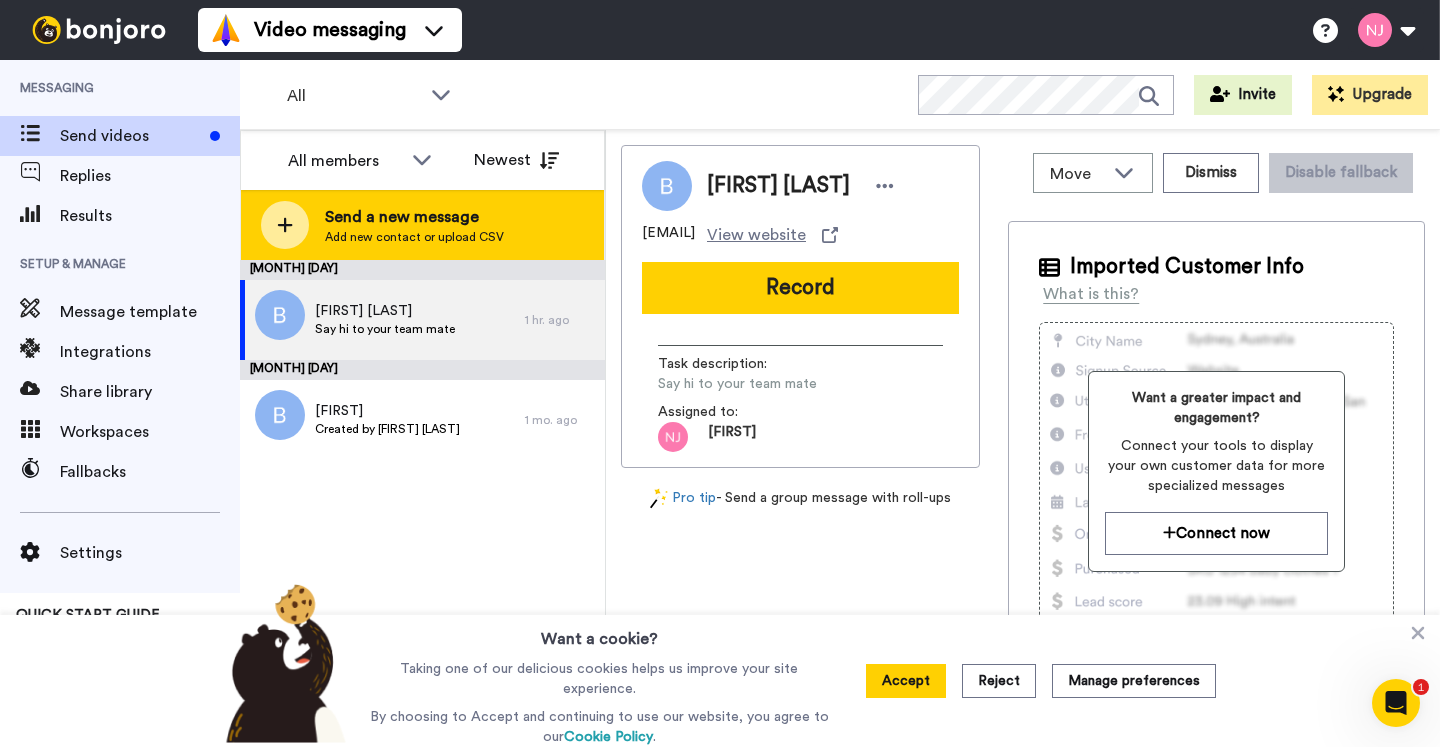 click on "Add new contact or upload CSV" at bounding box center [414, 237] 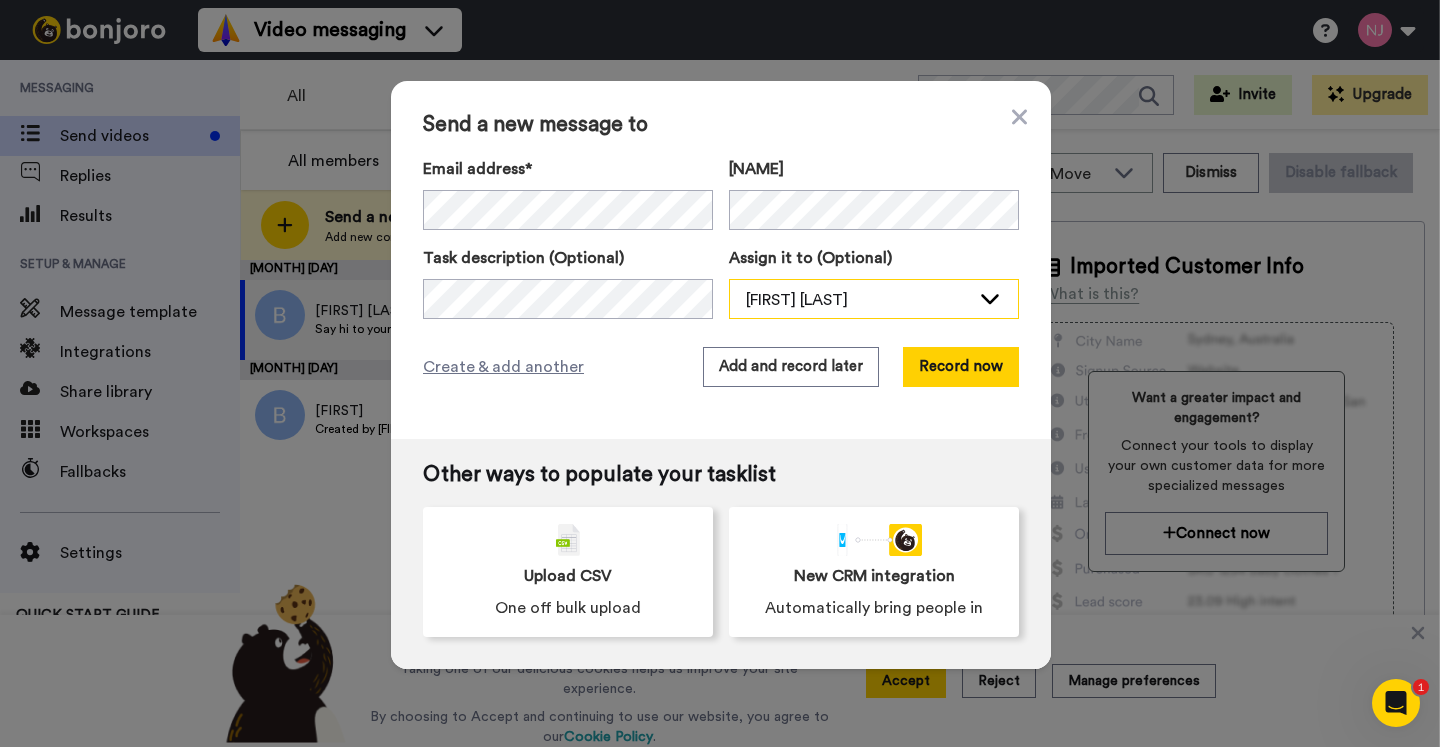 click 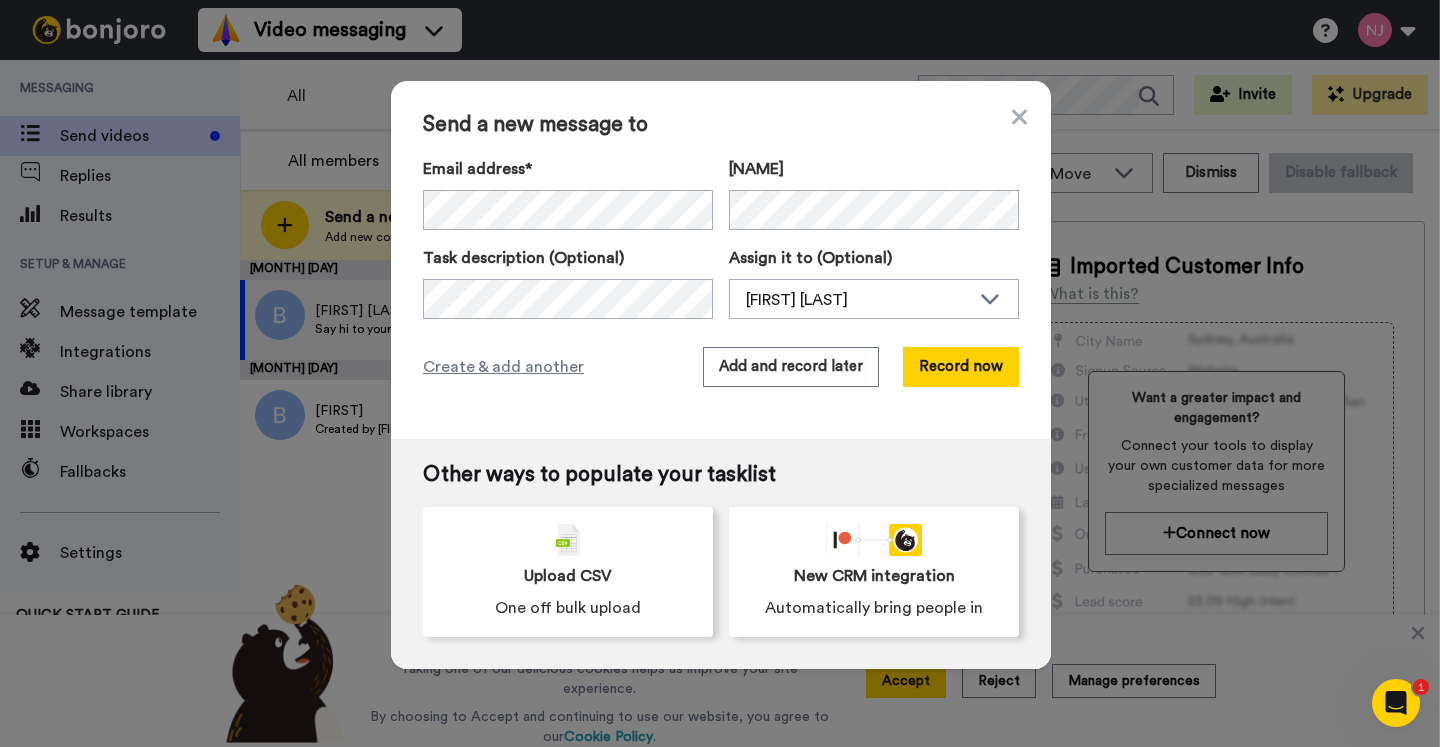click on "Assign it to (Optional)" at bounding box center [874, 258] 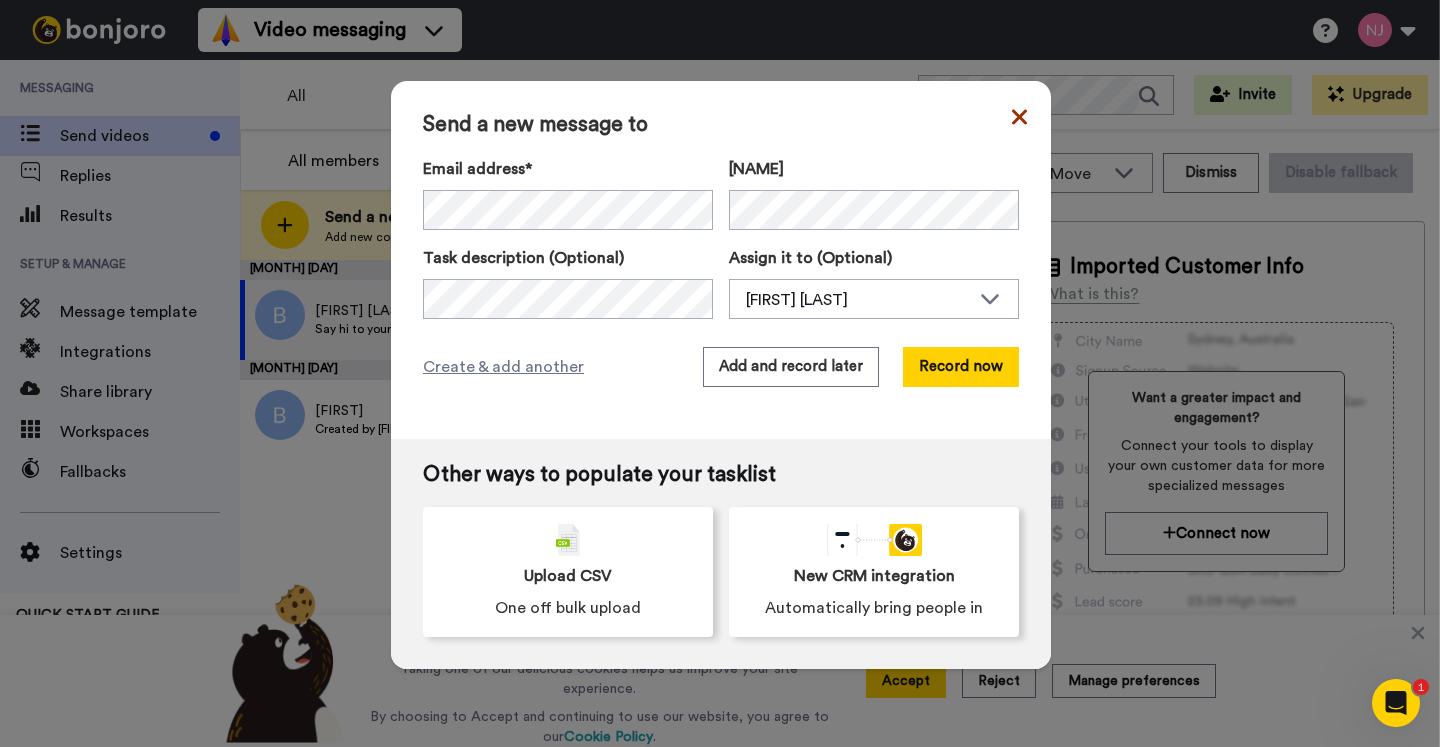 click 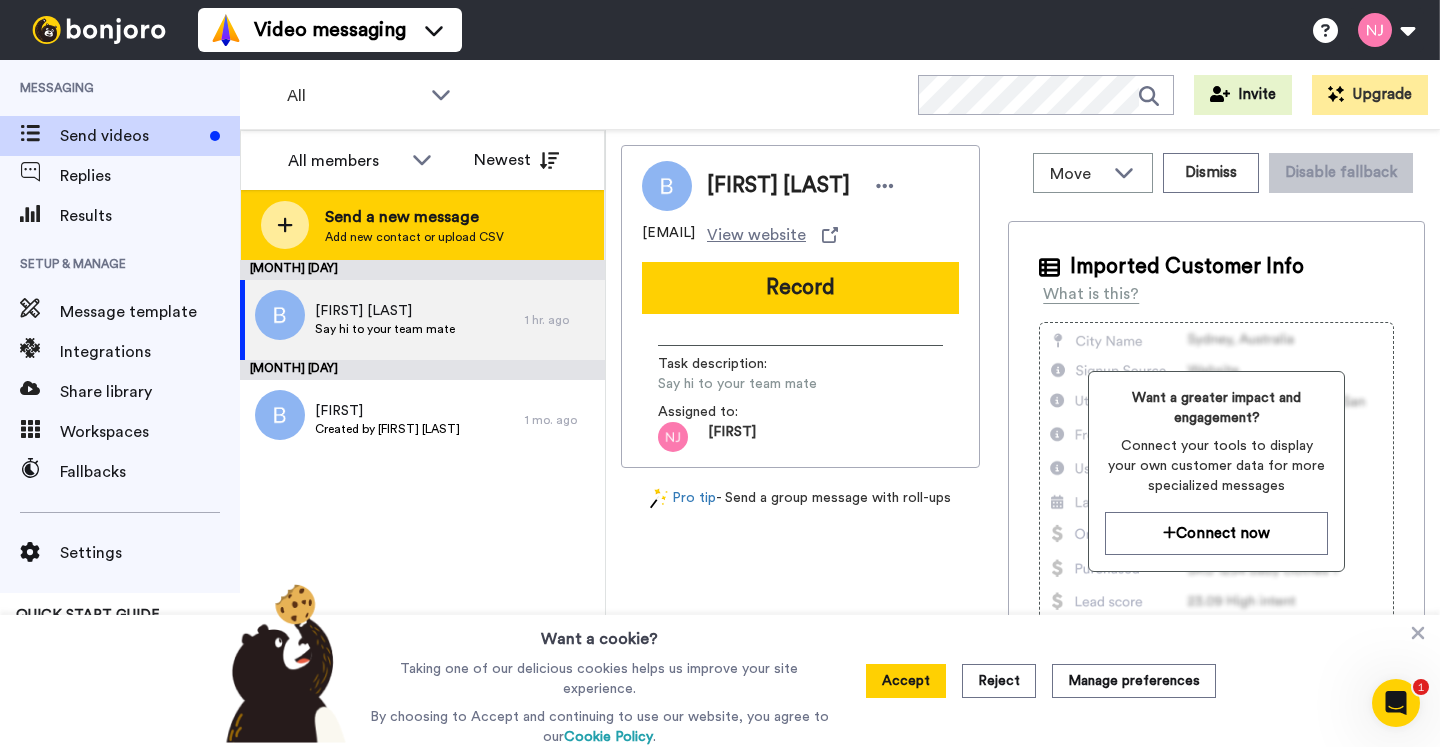 click on "Send a new message" at bounding box center (414, 217) 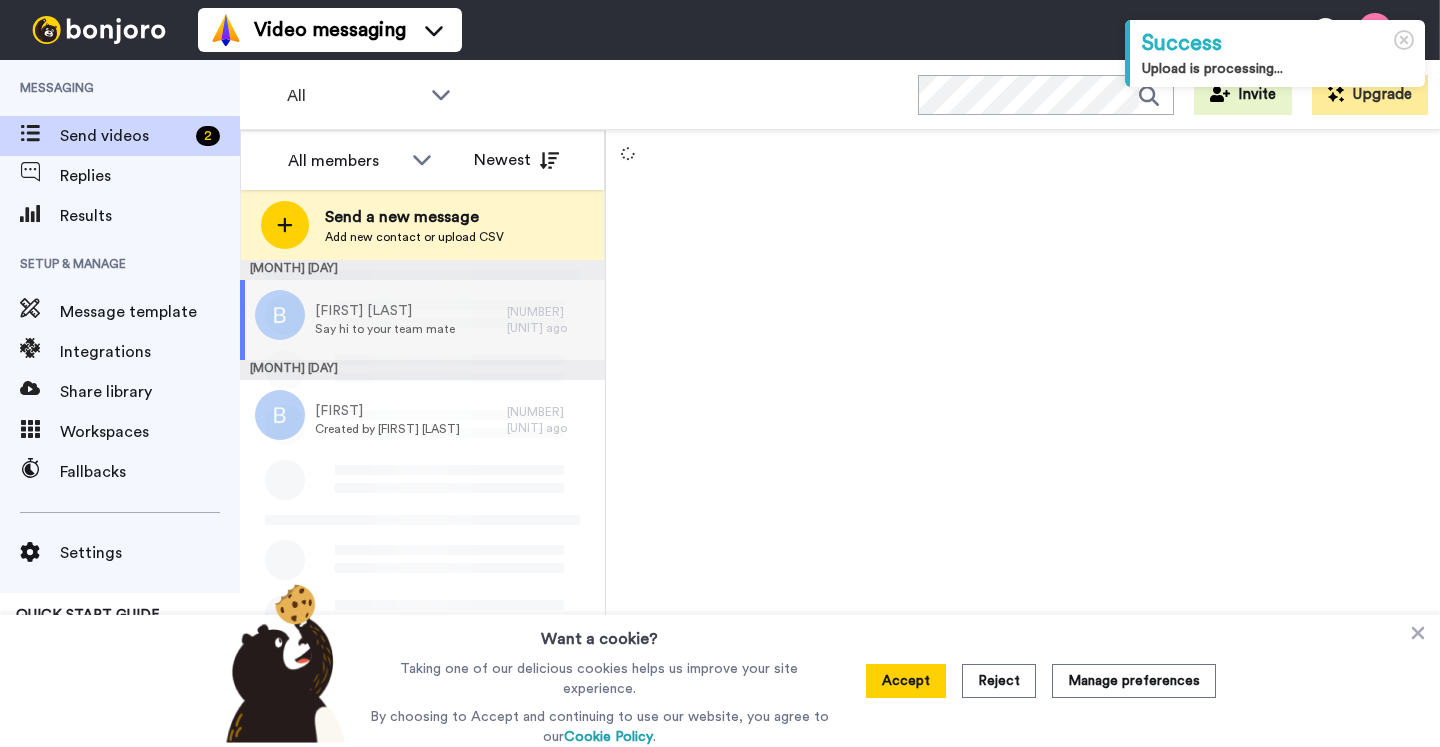scroll, scrollTop: 0, scrollLeft: 0, axis: both 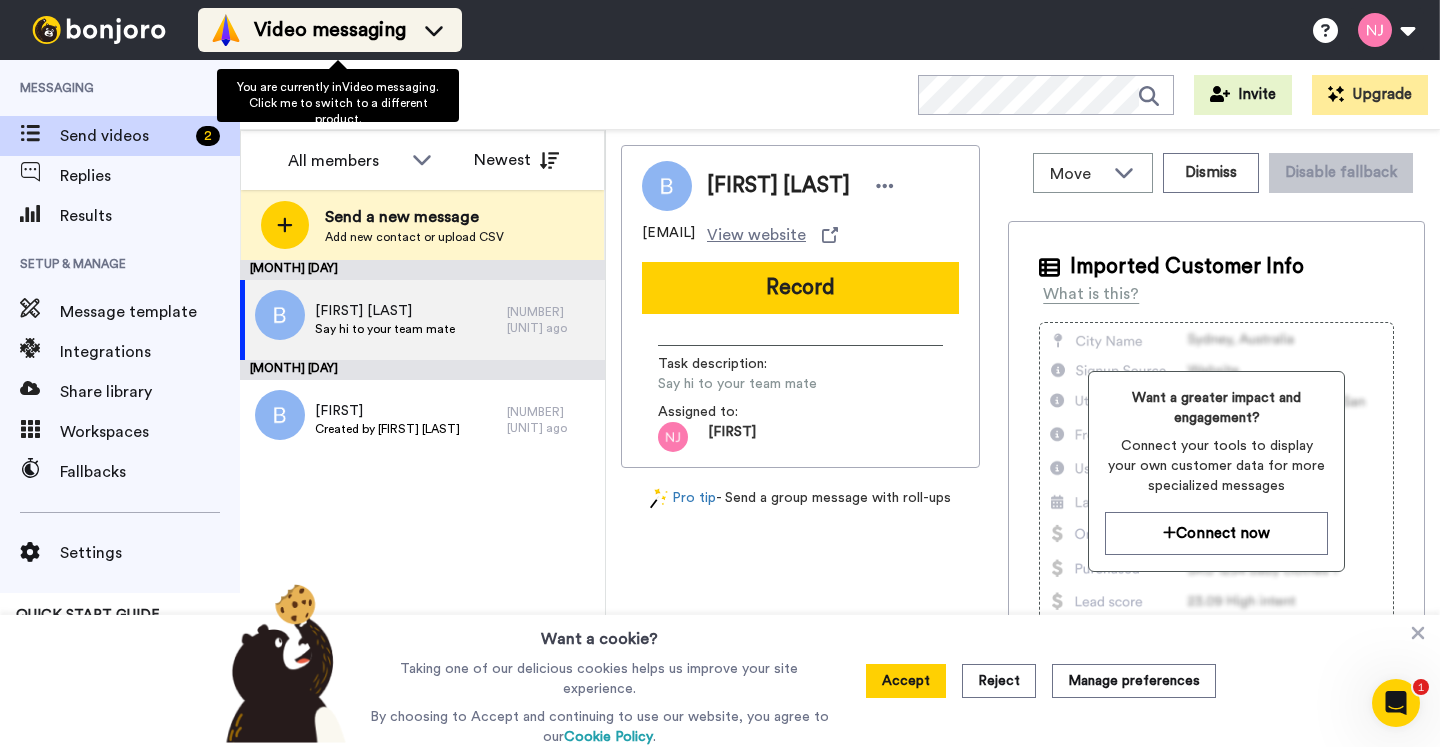 click 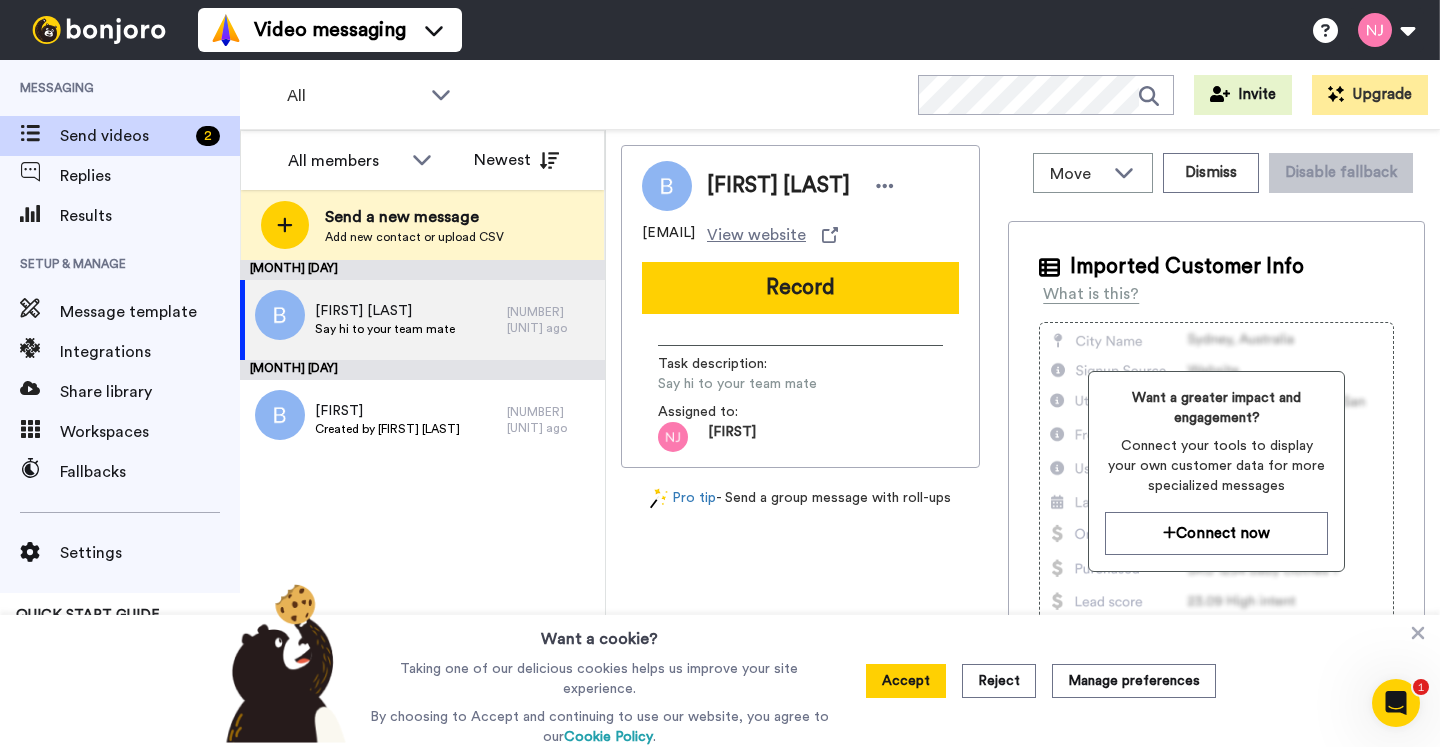 click on "Video messaging Switch to Video messaging Testimonials Try me for free! Settings Discover Help & Support Case studies Bonjoro Tools   Help docs   Settings My Profile Change Password Affiliates Help Docs Settings Logout" at bounding box center (819, 30) 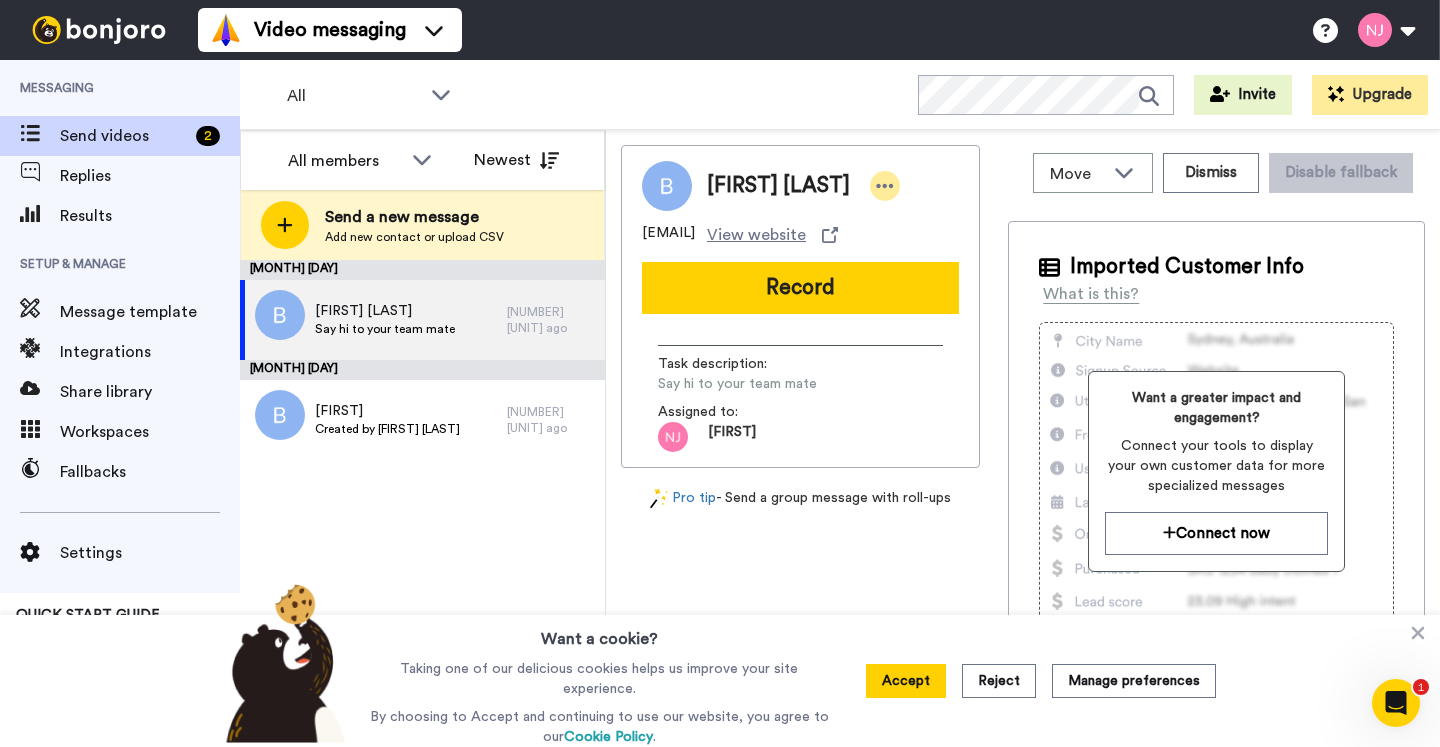 click 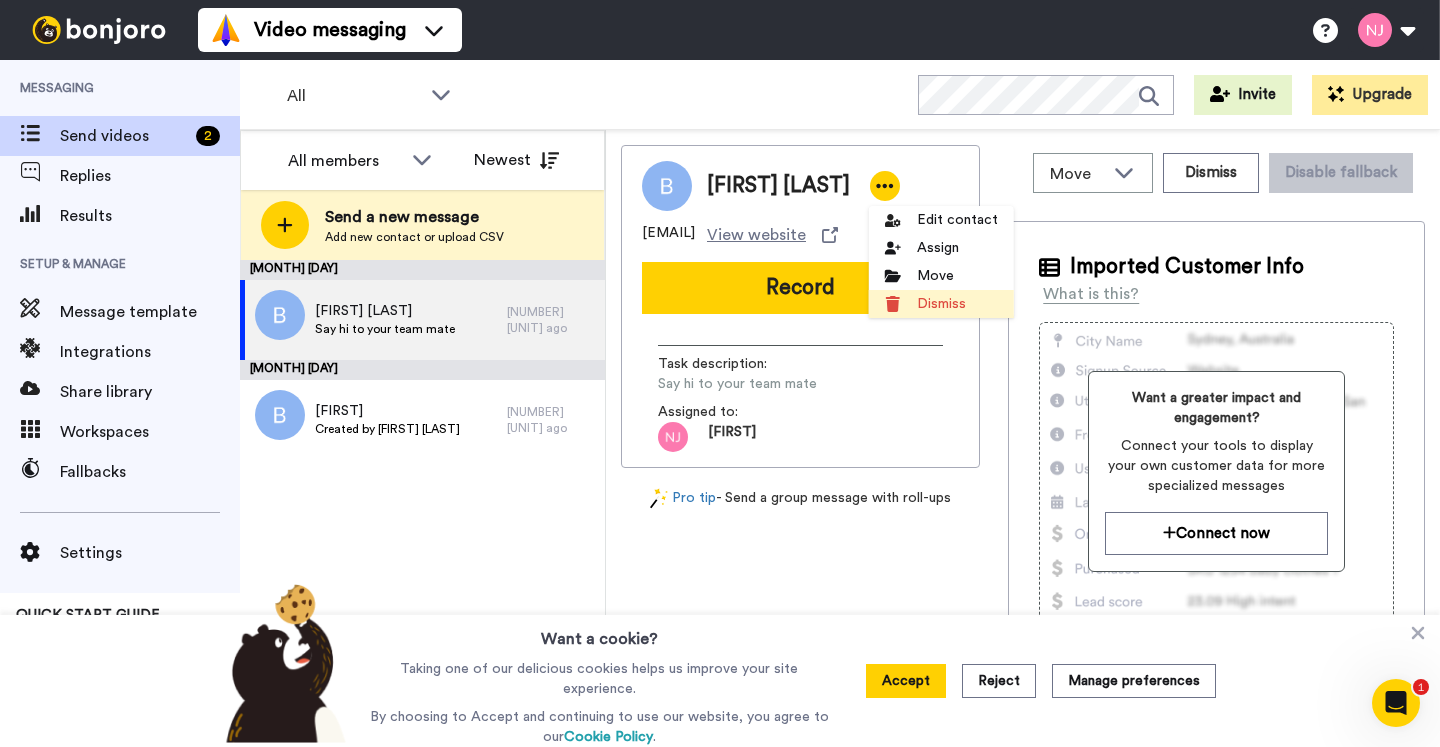 click on "Dismiss" at bounding box center (941, 304) 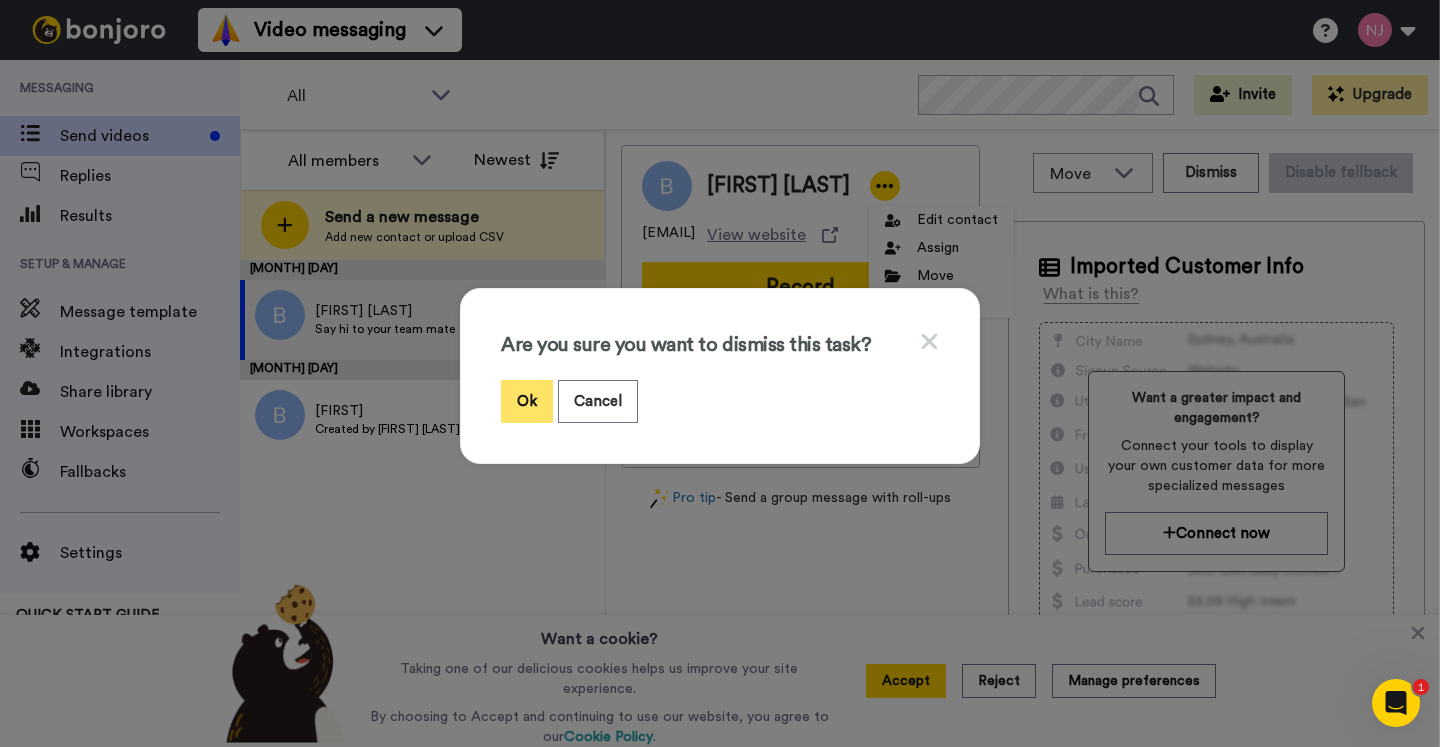 click on "Ok" at bounding box center (527, 401) 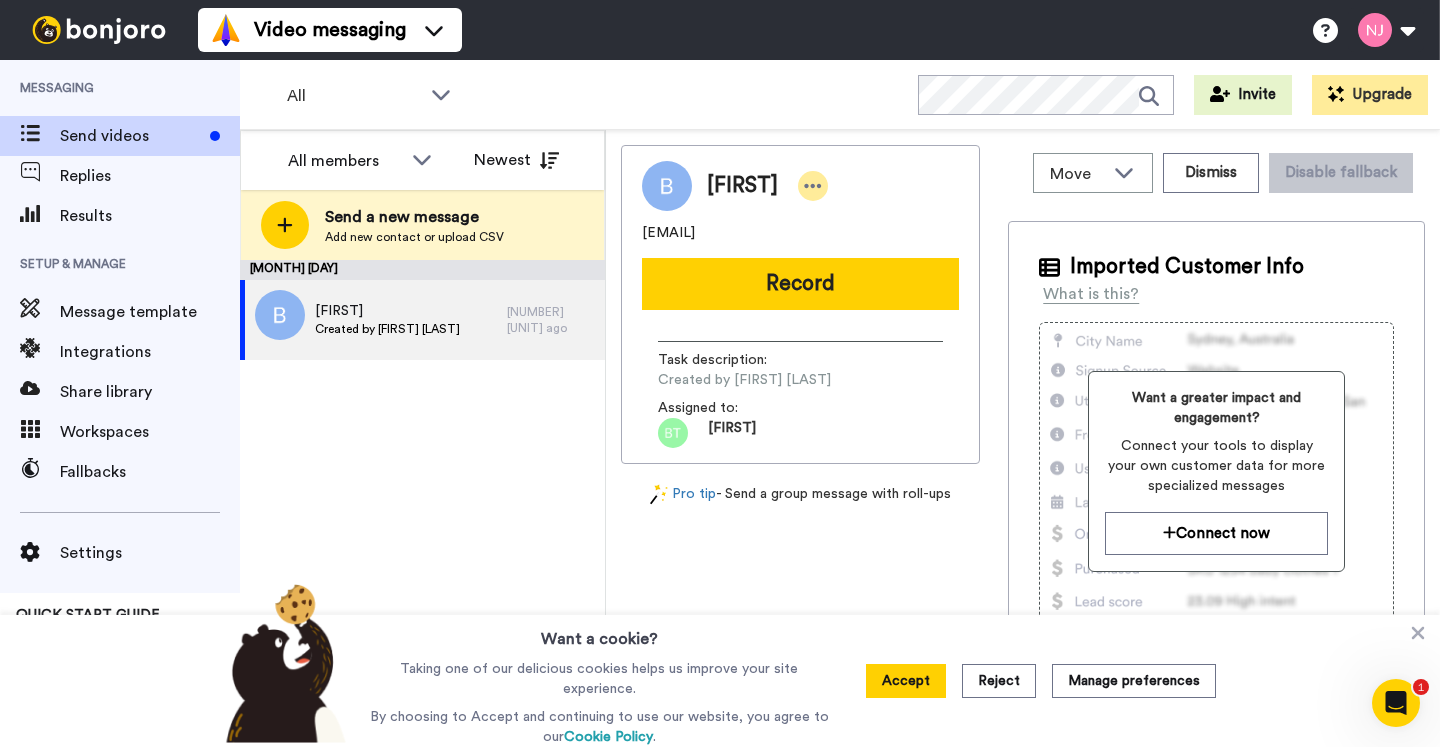click 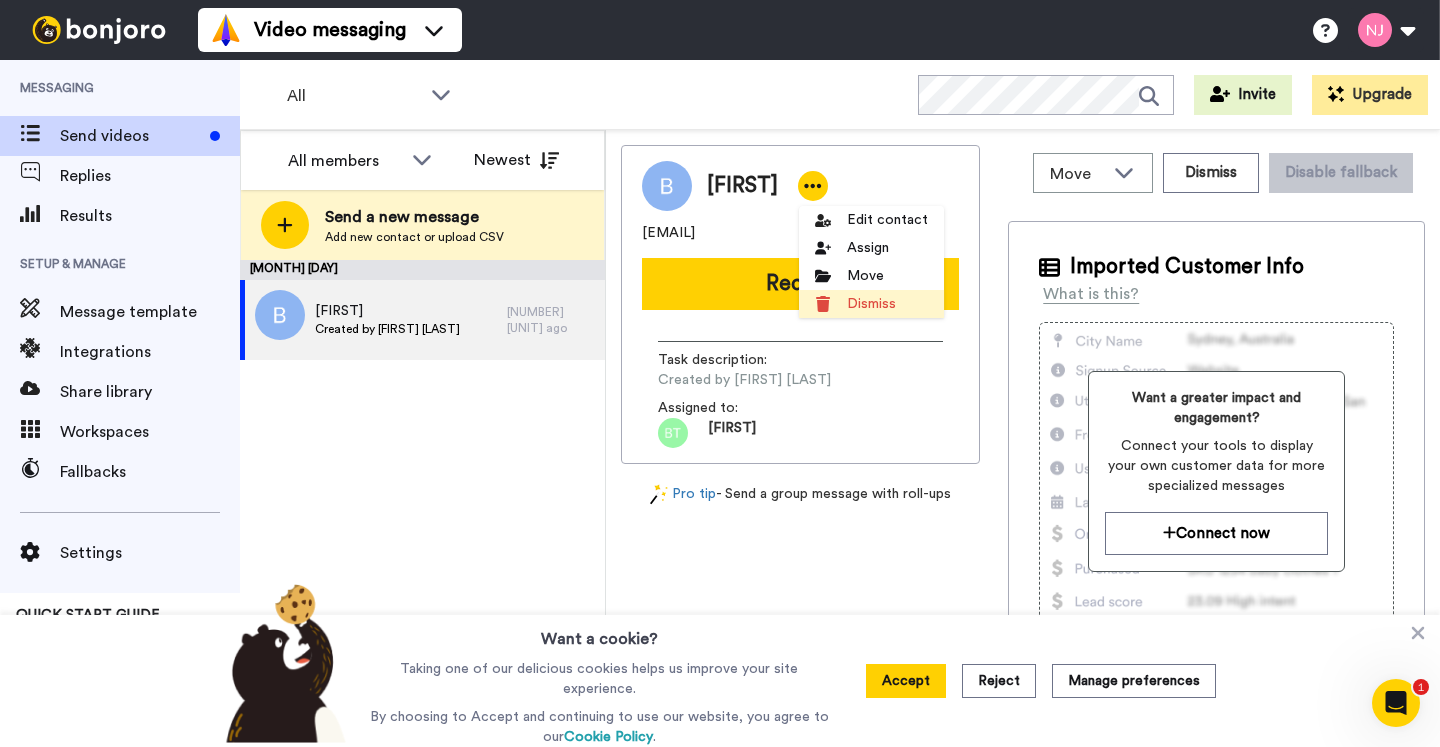 click on "Dismiss" at bounding box center (871, 304) 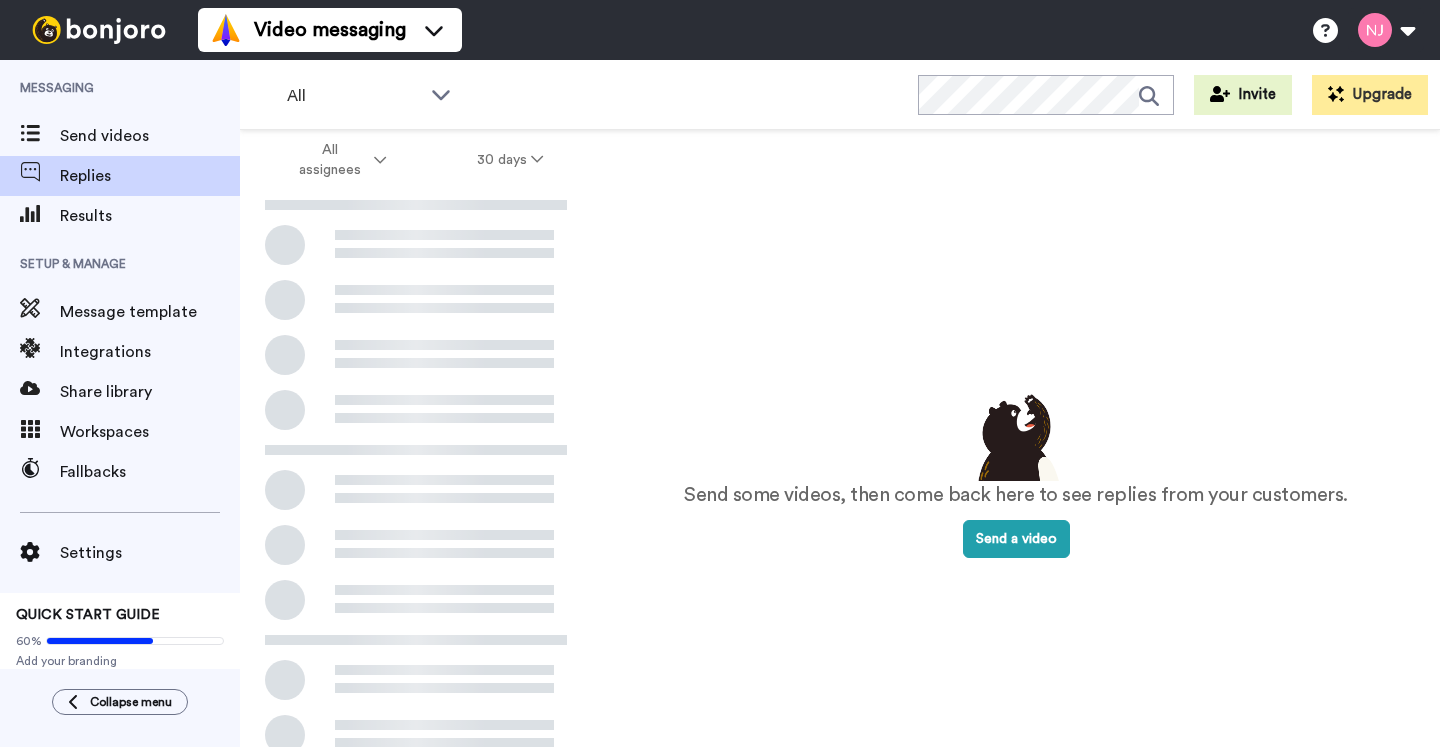scroll, scrollTop: 0, scrollLeft: 0, axis: both 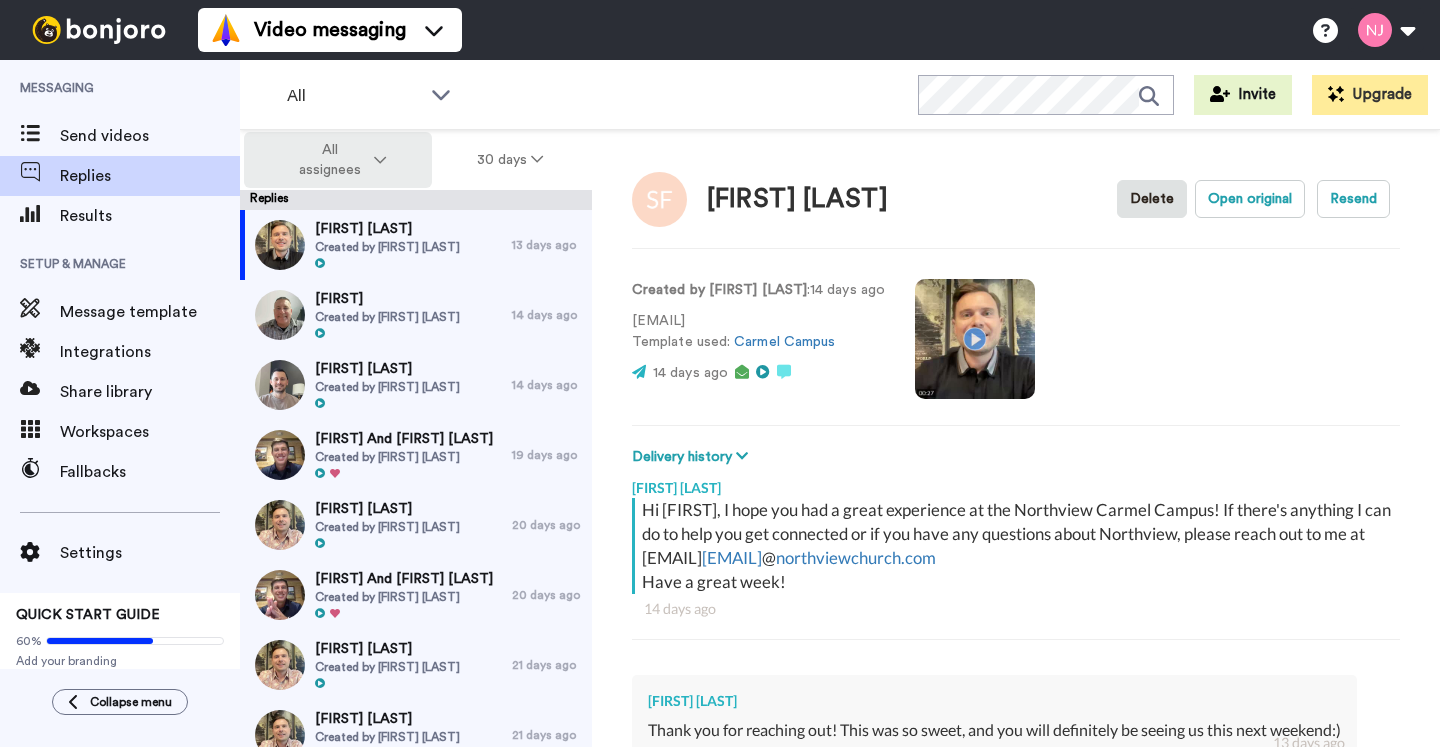 click at bounding box center (380, 160) 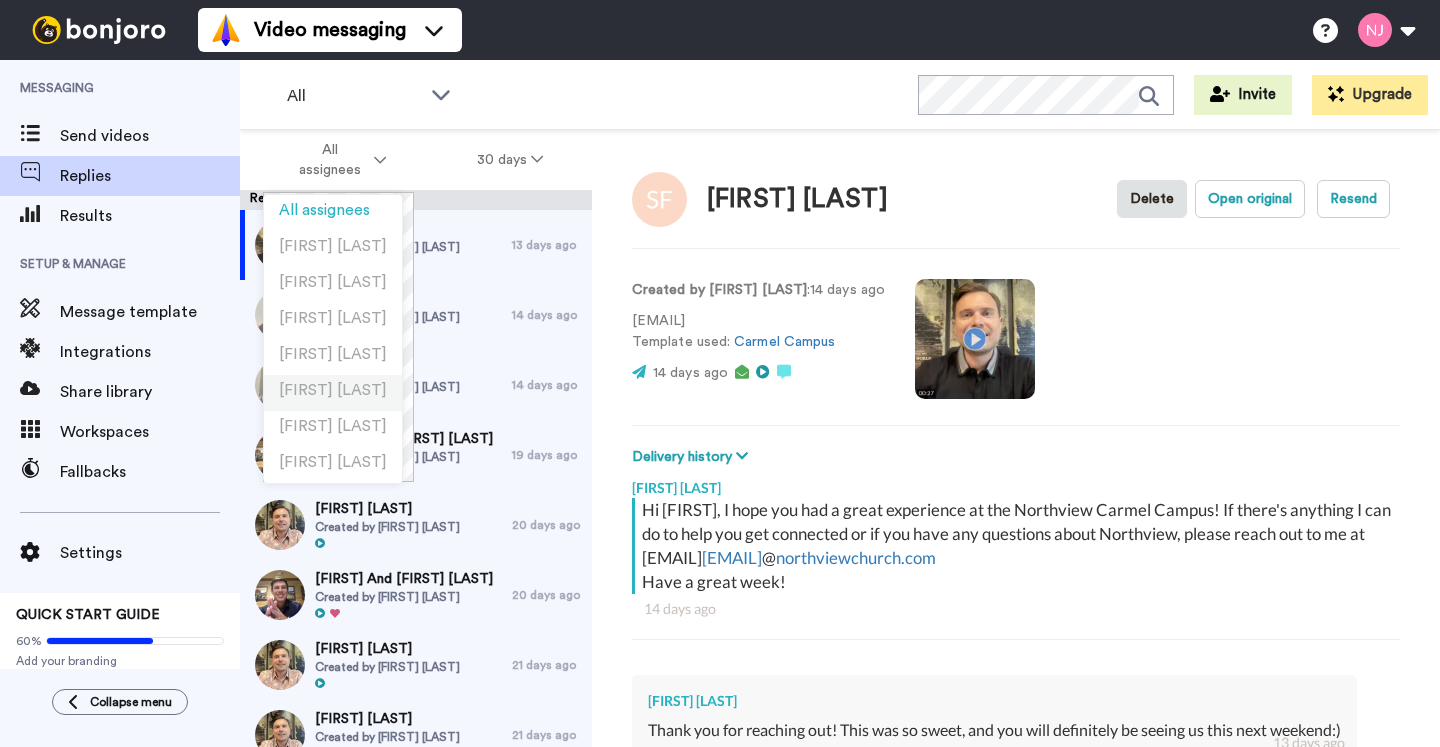 click on "[FIRST] [LAST]" at bounding box center (333, 390) 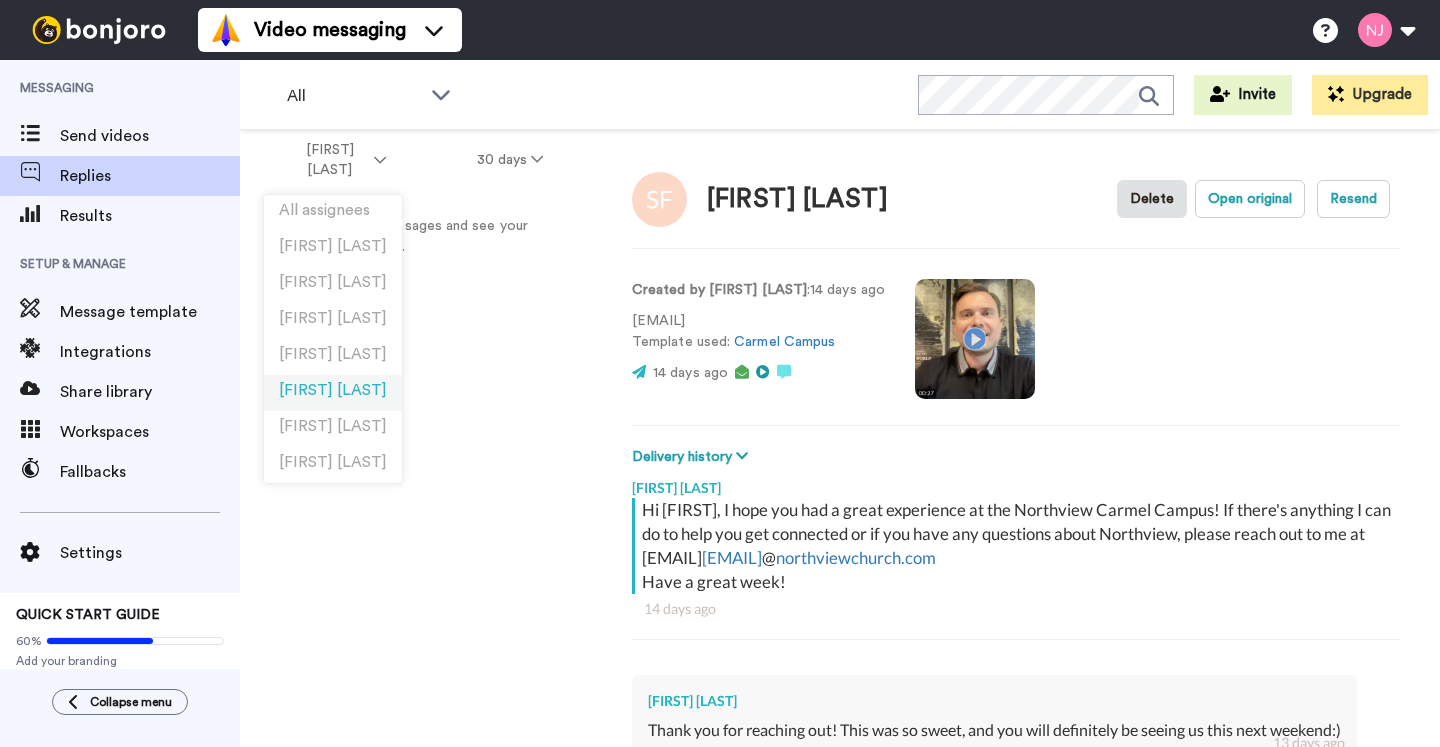 type on "x" 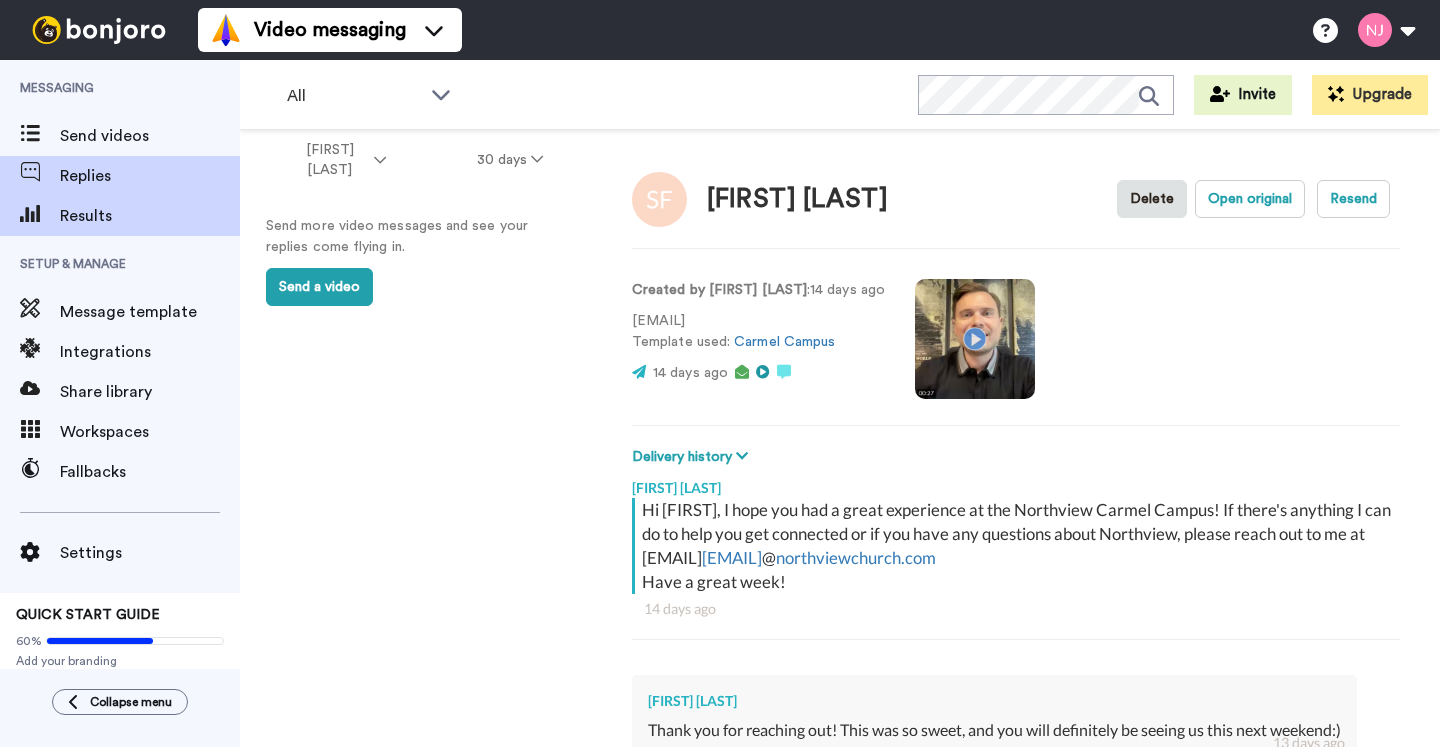click on "Results" at bounding box center [150, 216] 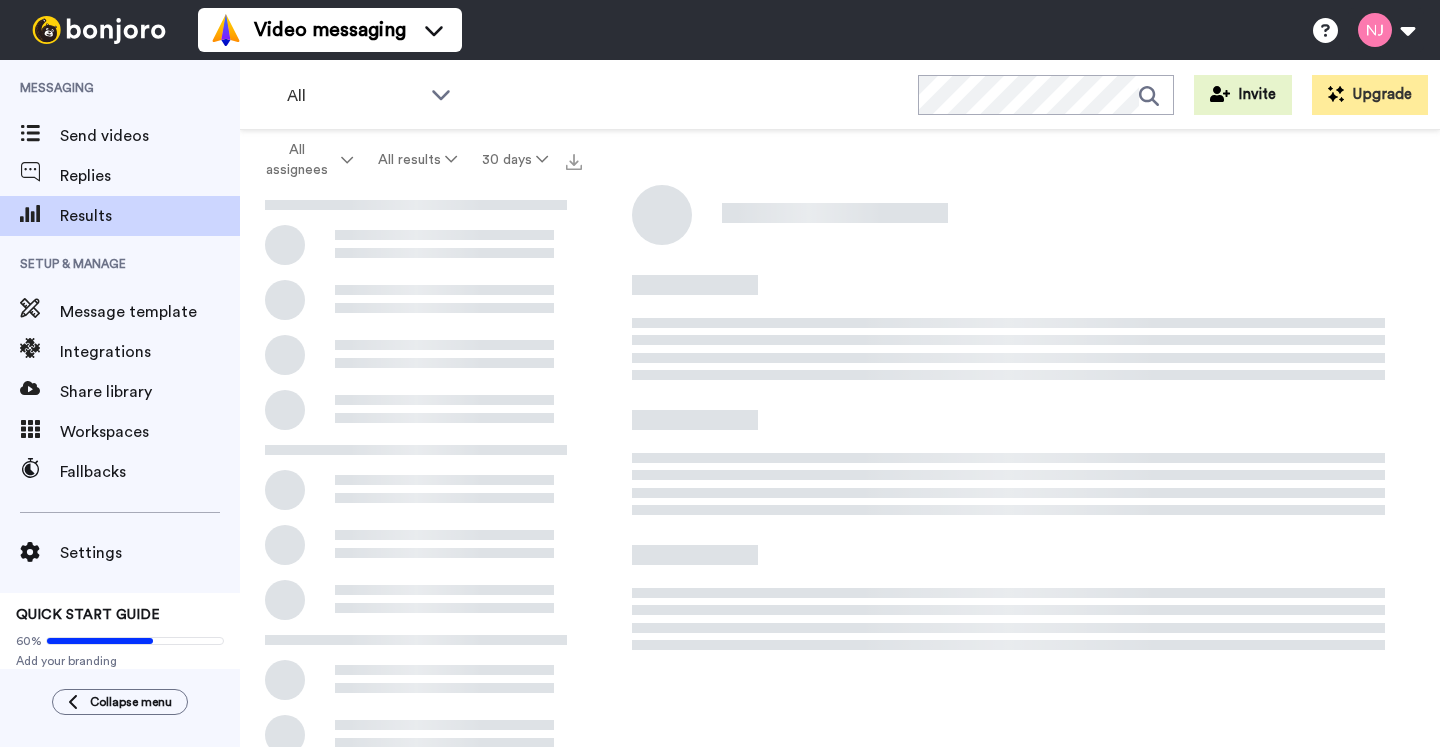scroll, scrollTop: 0, scrollLeft: 0, axis: both 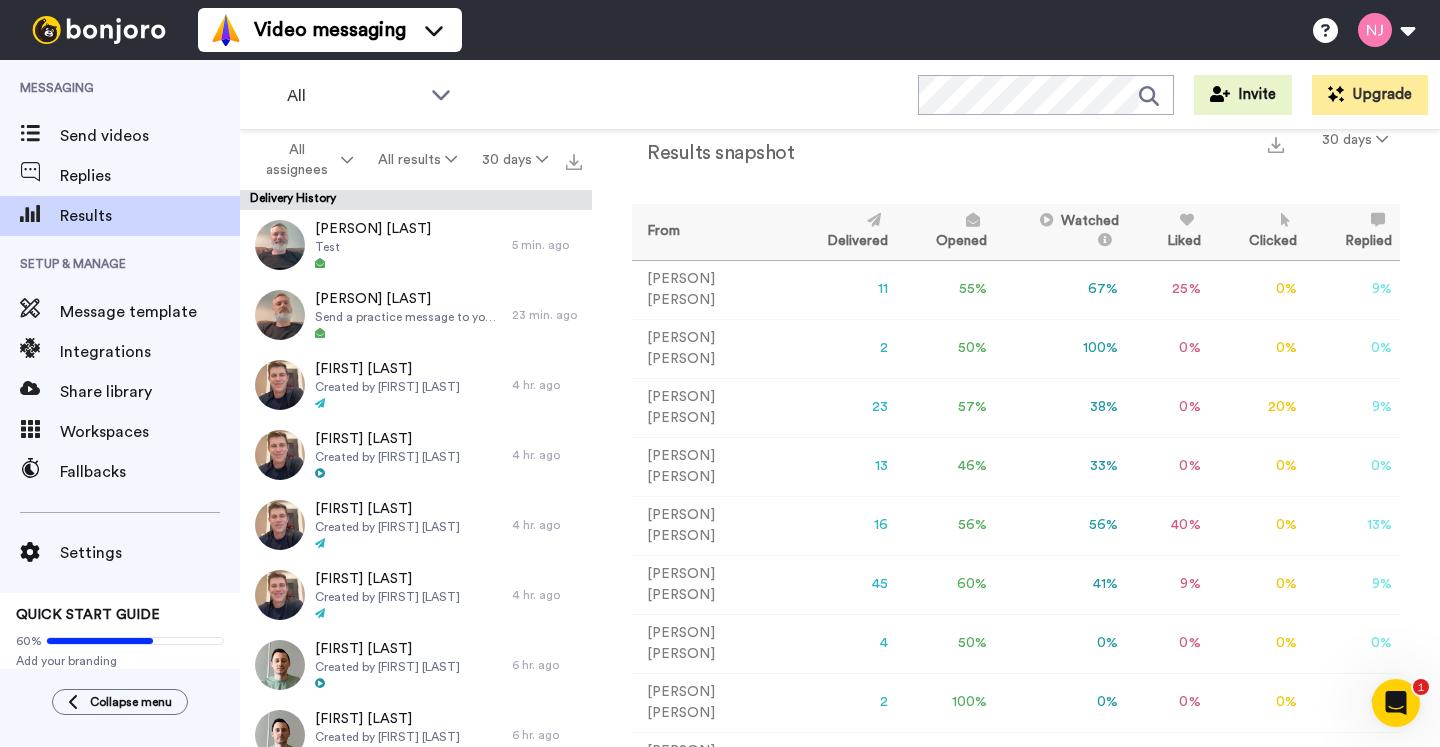 click 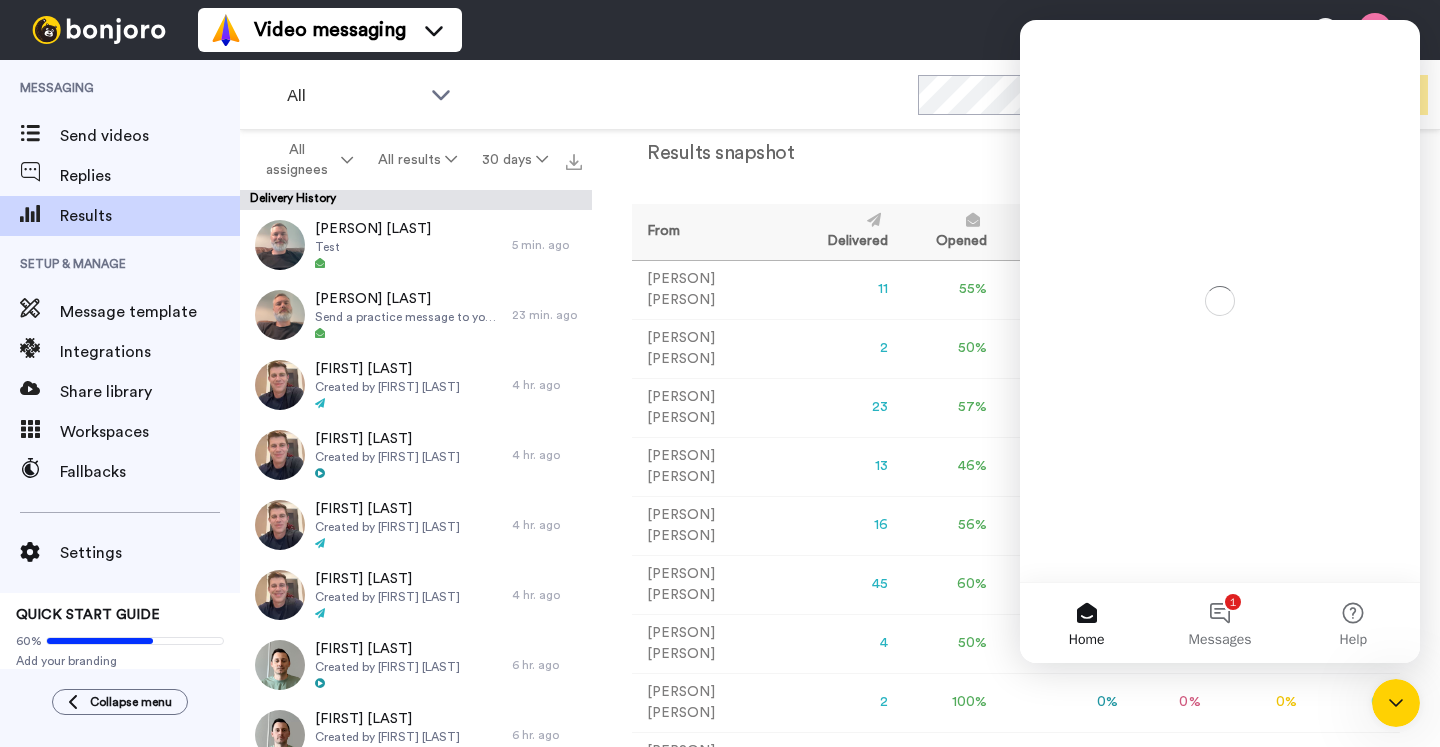 scroll, scrollTop: 0, scrollLeft: 0, axis: both 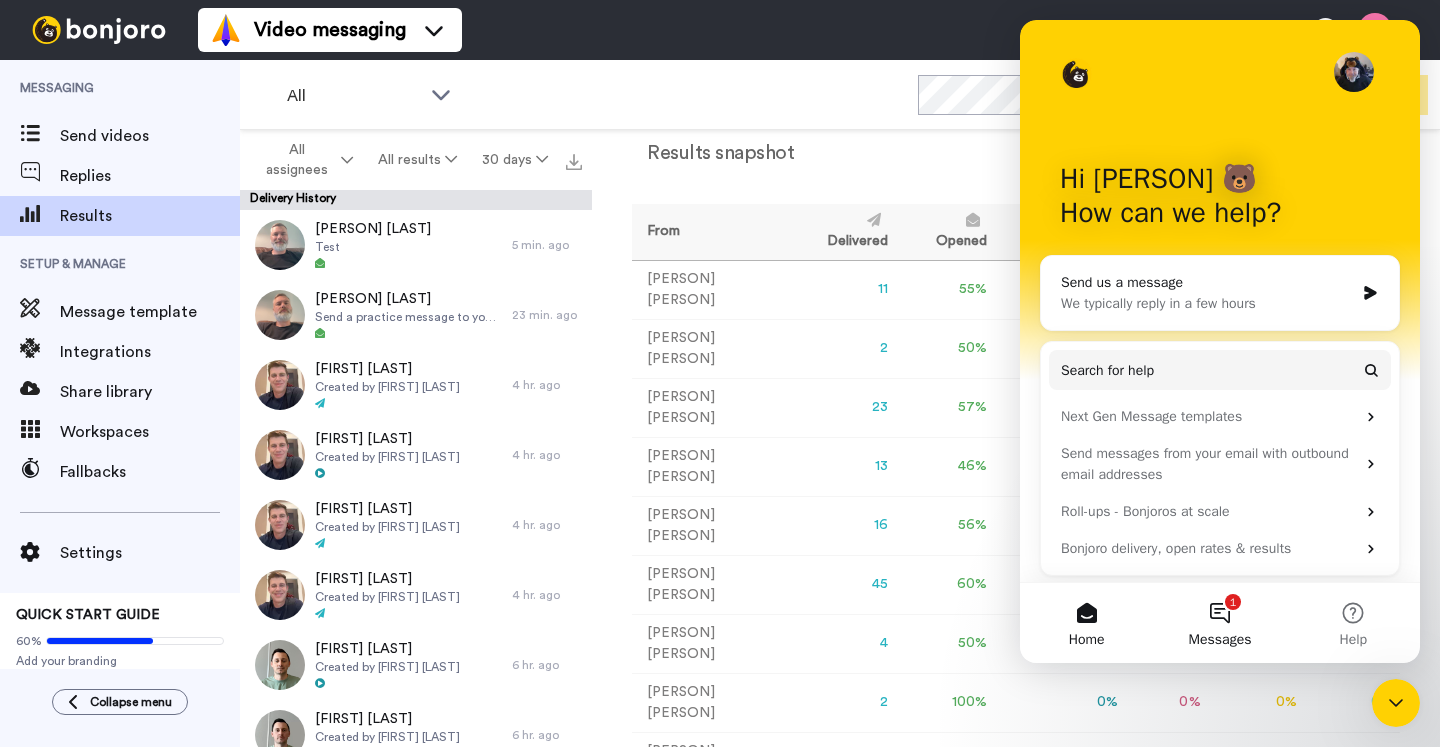 click on "1 Messages" at bounding box center (1219, 623) 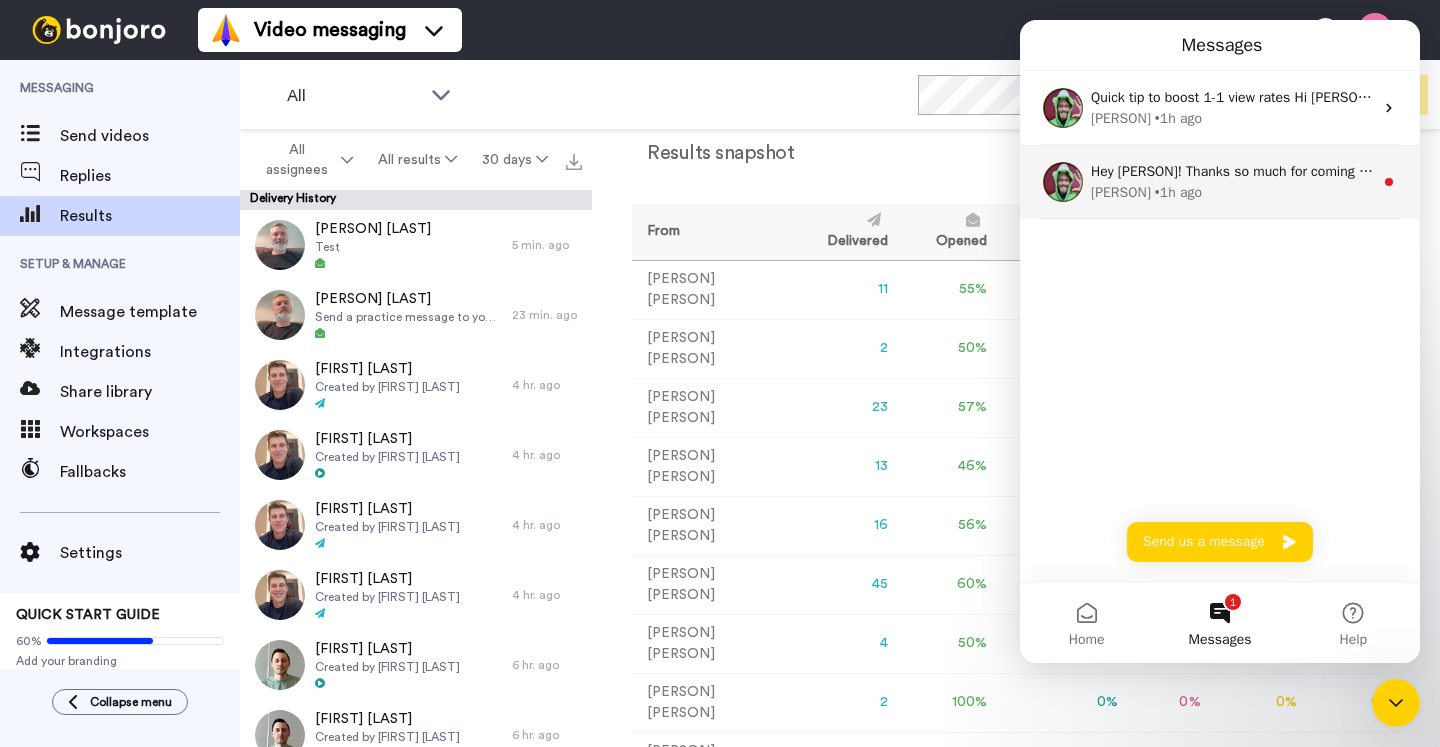 click on "[PERSON] •  1h ago" at bounding box center (1232, 192) 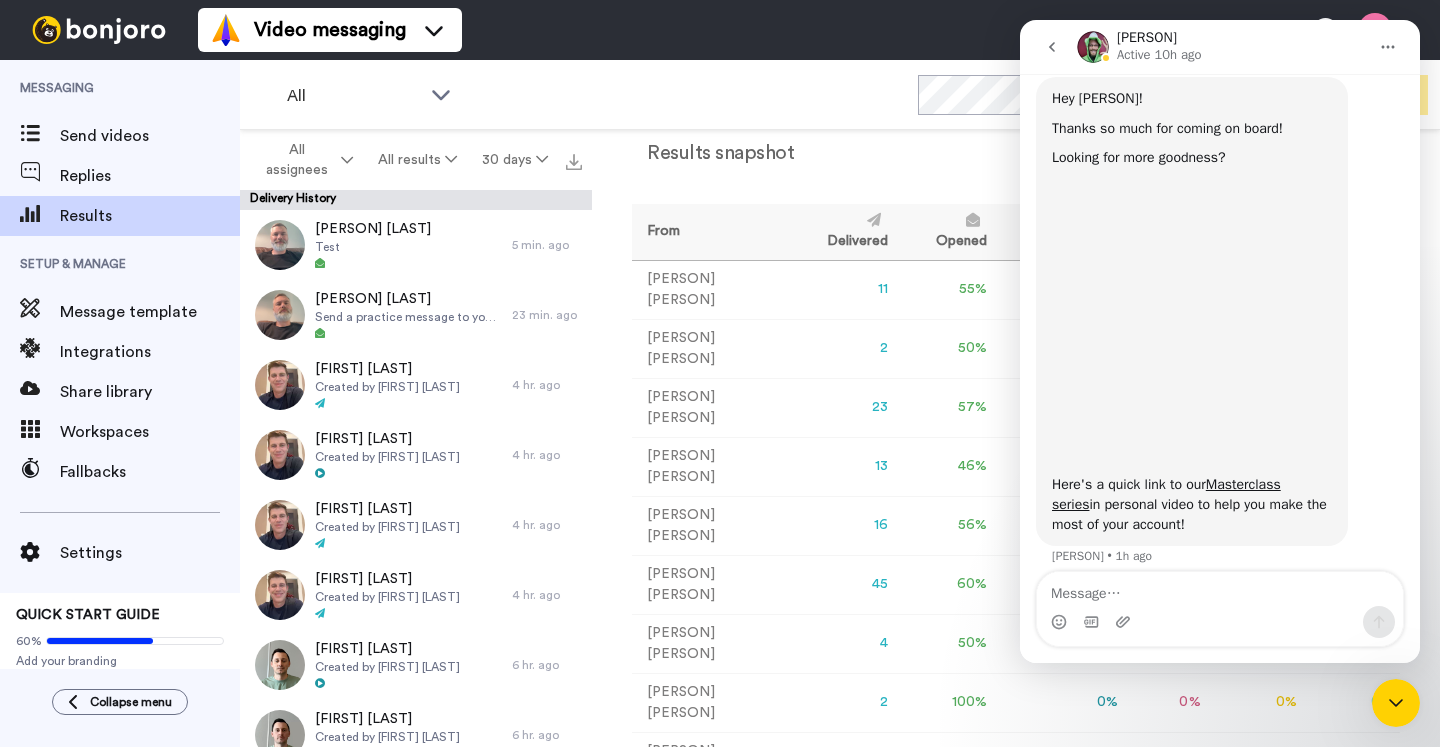 scroll, scrollTop: 171, scrollLeft: 0, axis: vertical 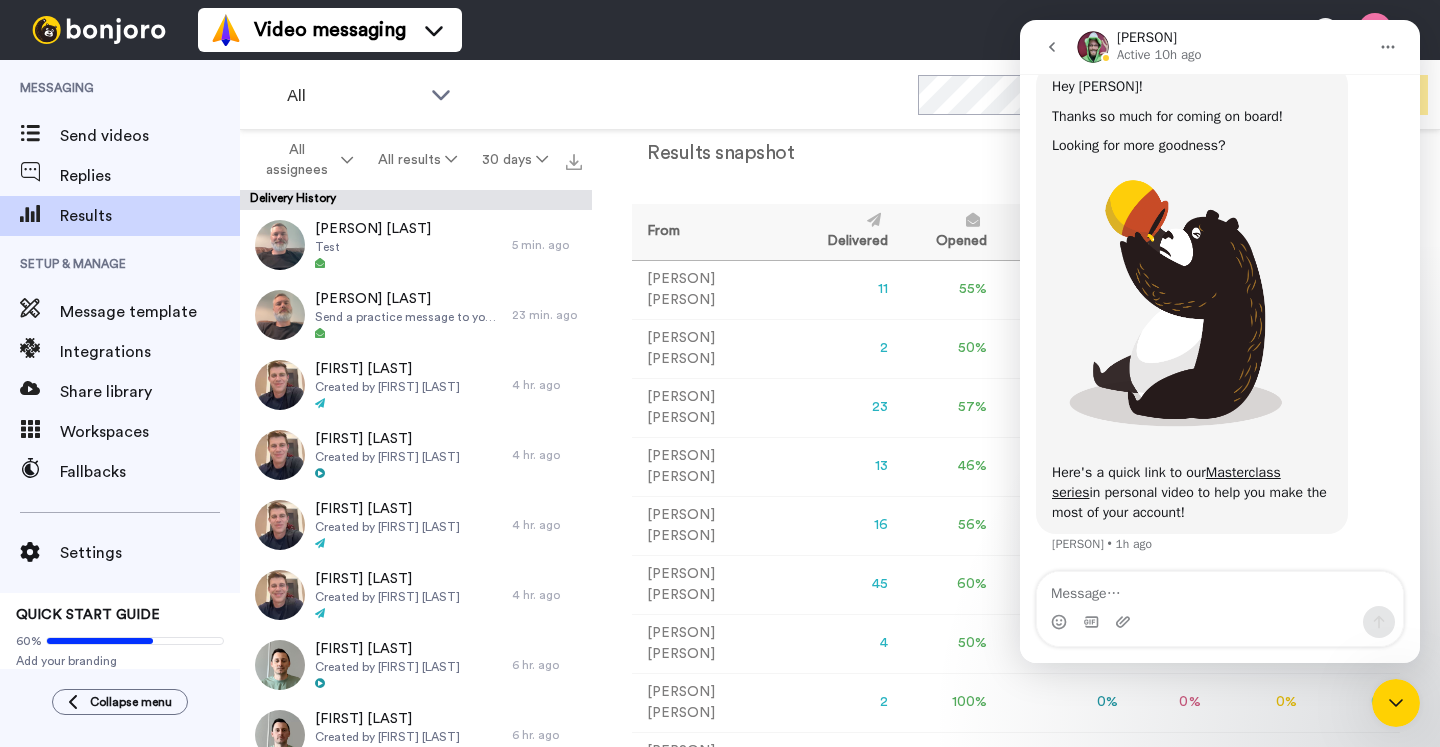 click 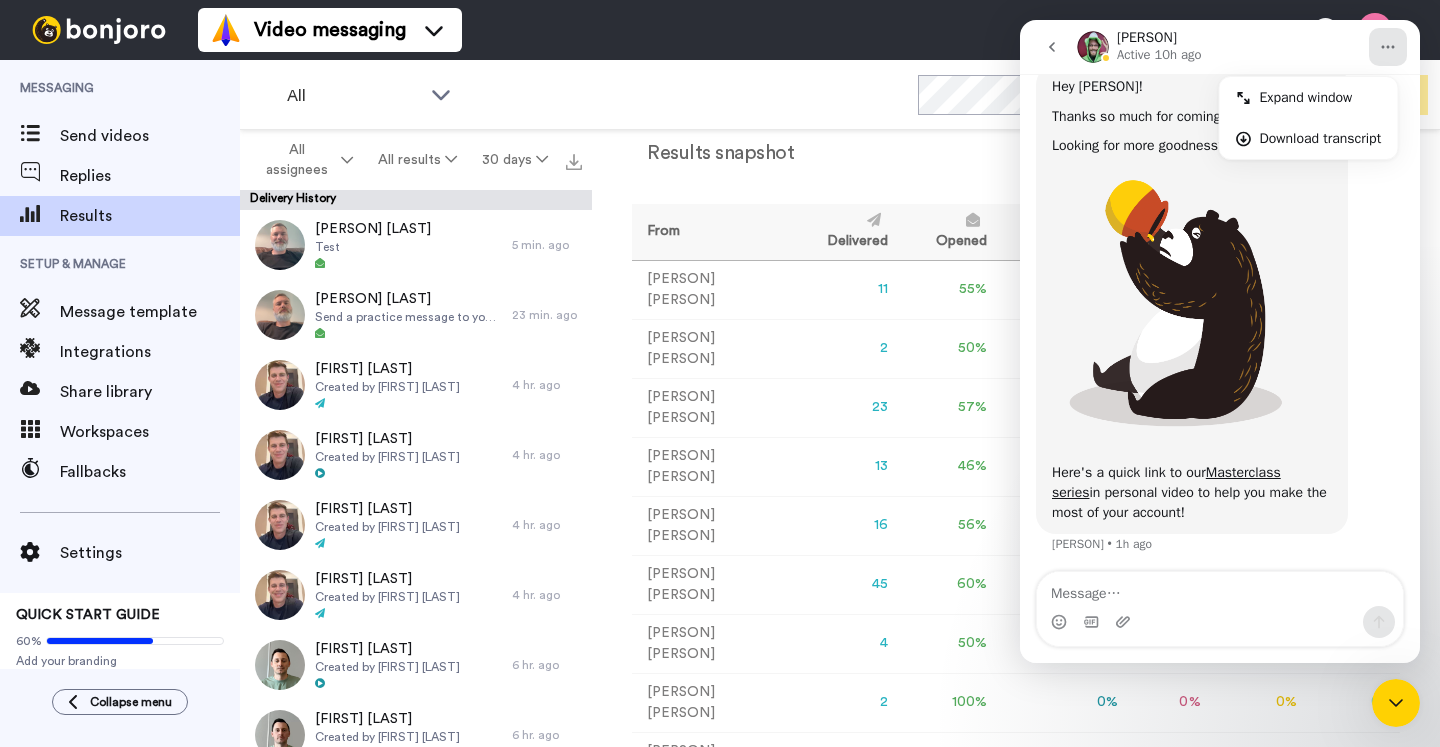 click 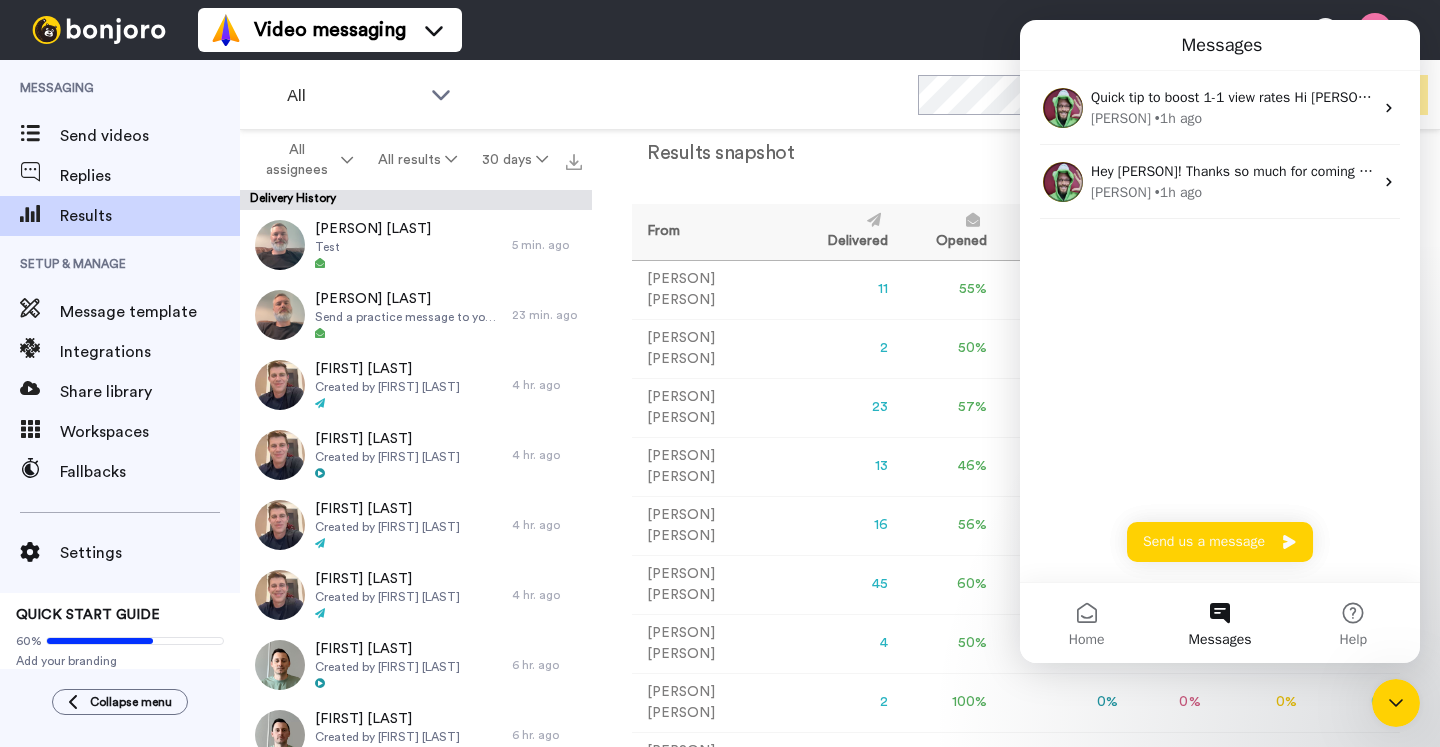 click on "Video messaging   Help docs   Settings" at bounding box center [819, 30] 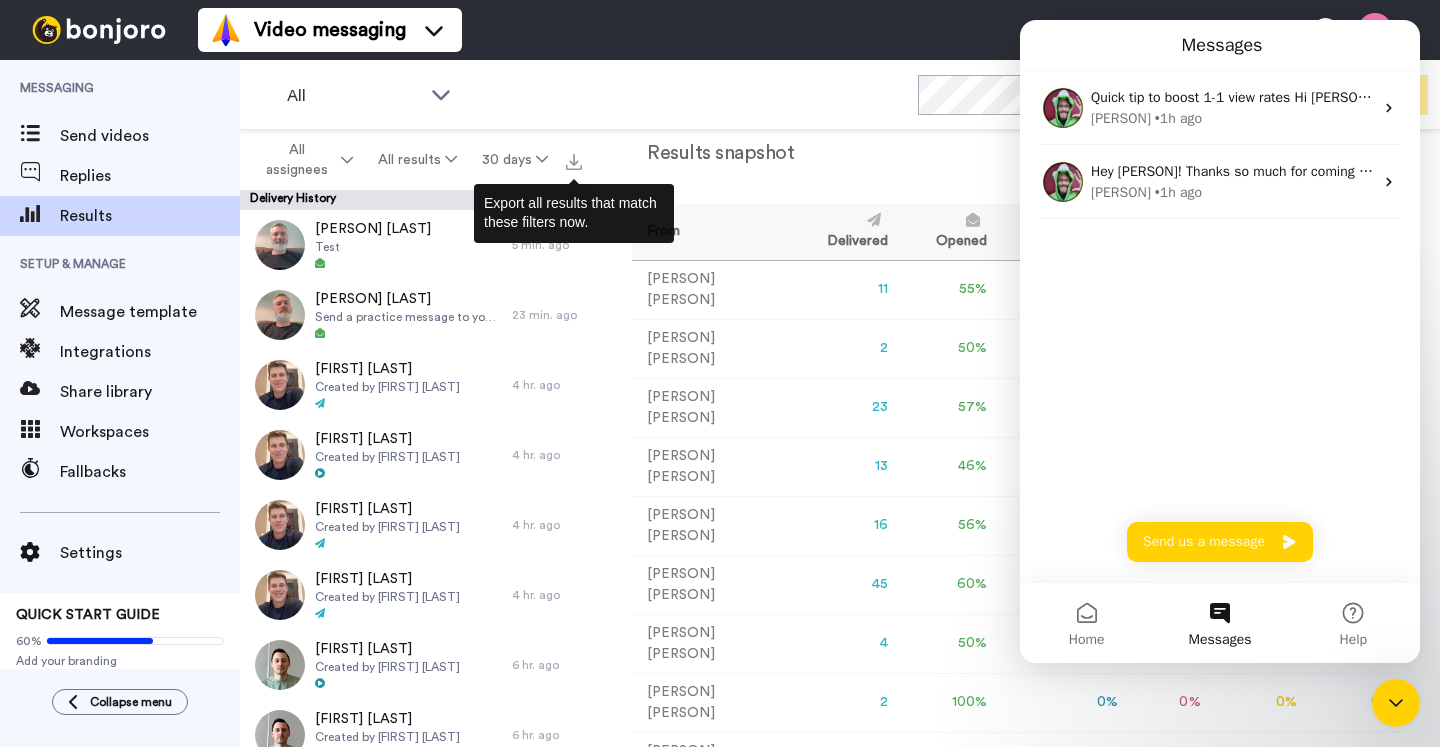 click on "All WORKSPACES View all All Default Task List + Add a new workspace
Invite Upgrade" at bounding box center (840, 95) 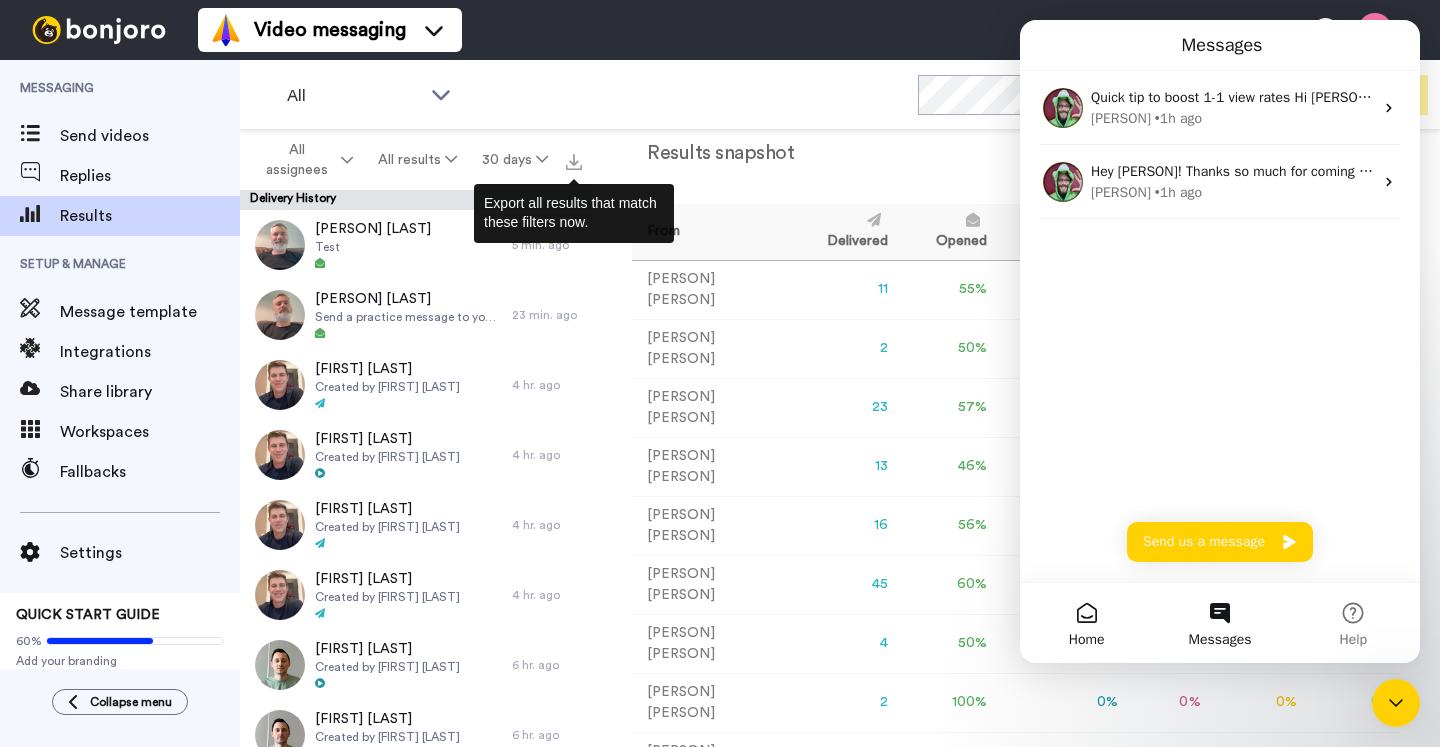 click on "Home" at bounding box center (1086, 623) 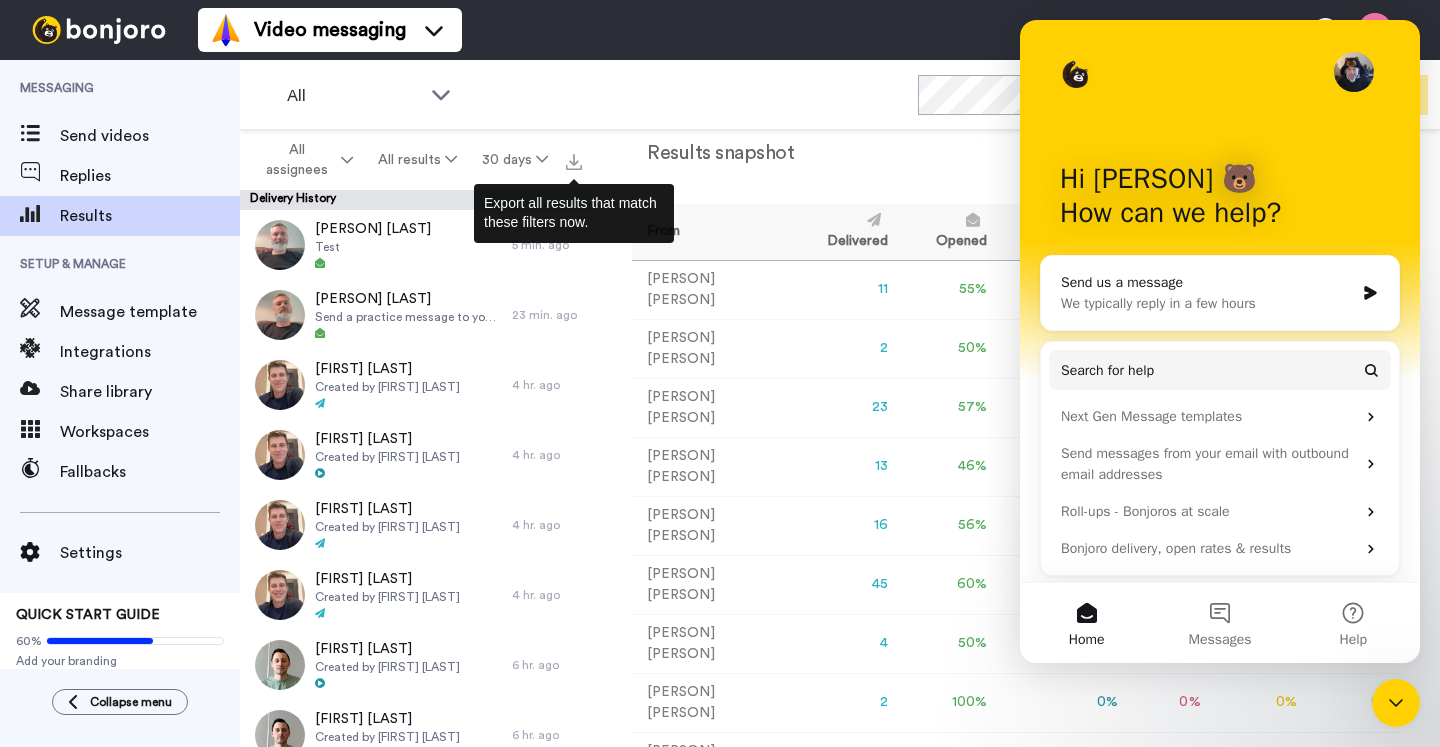 click on "Video messaging   Help docs   Settings" at bounding box center (819, 30) 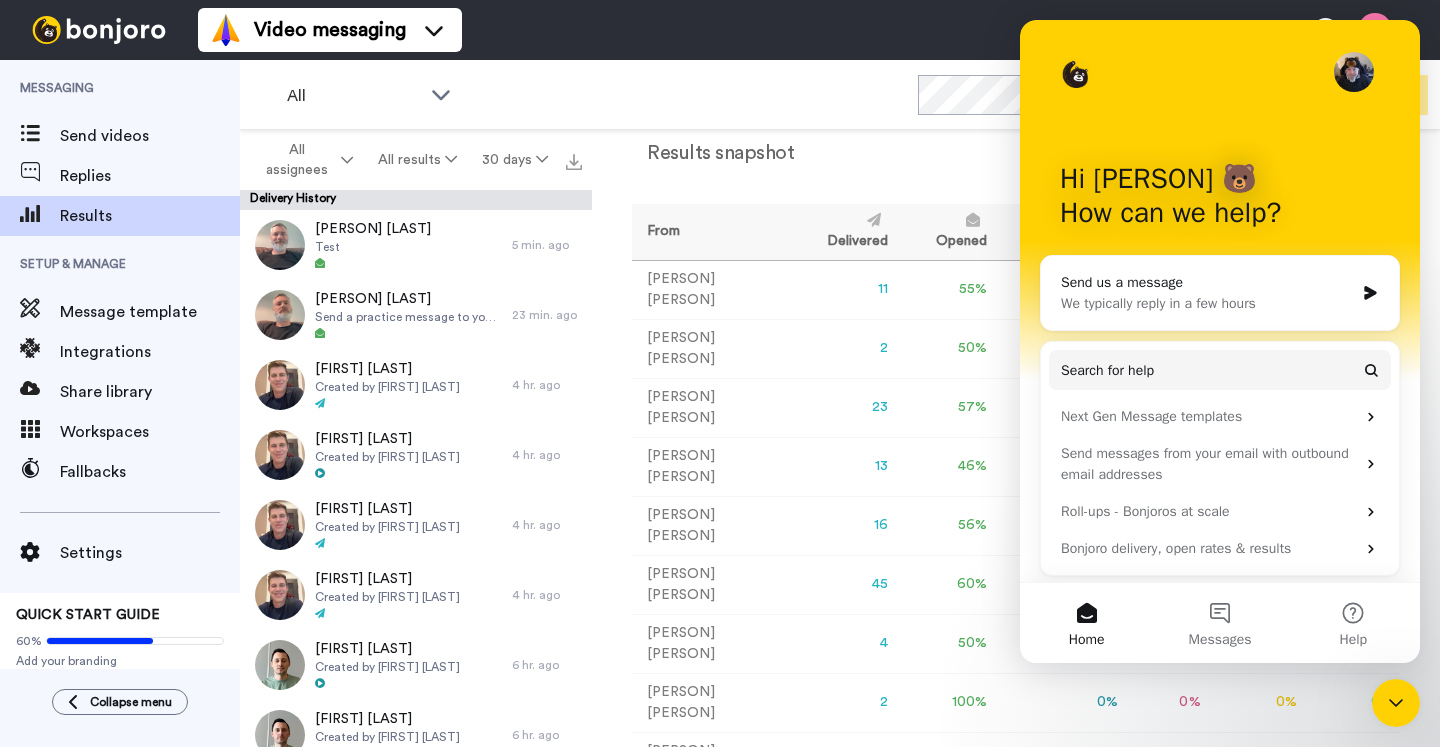 click 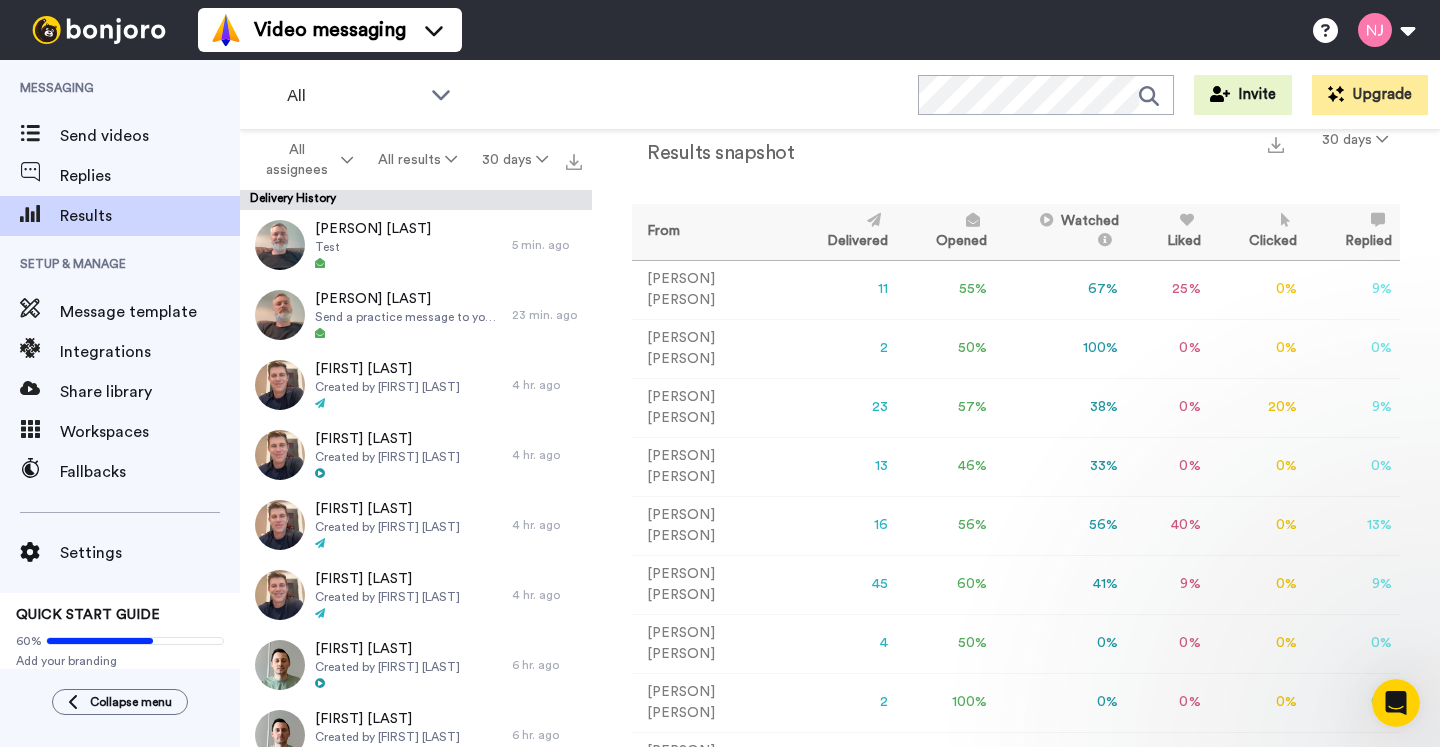scroll, scrollTop: 0, scrollLeft: 0, axis: both 